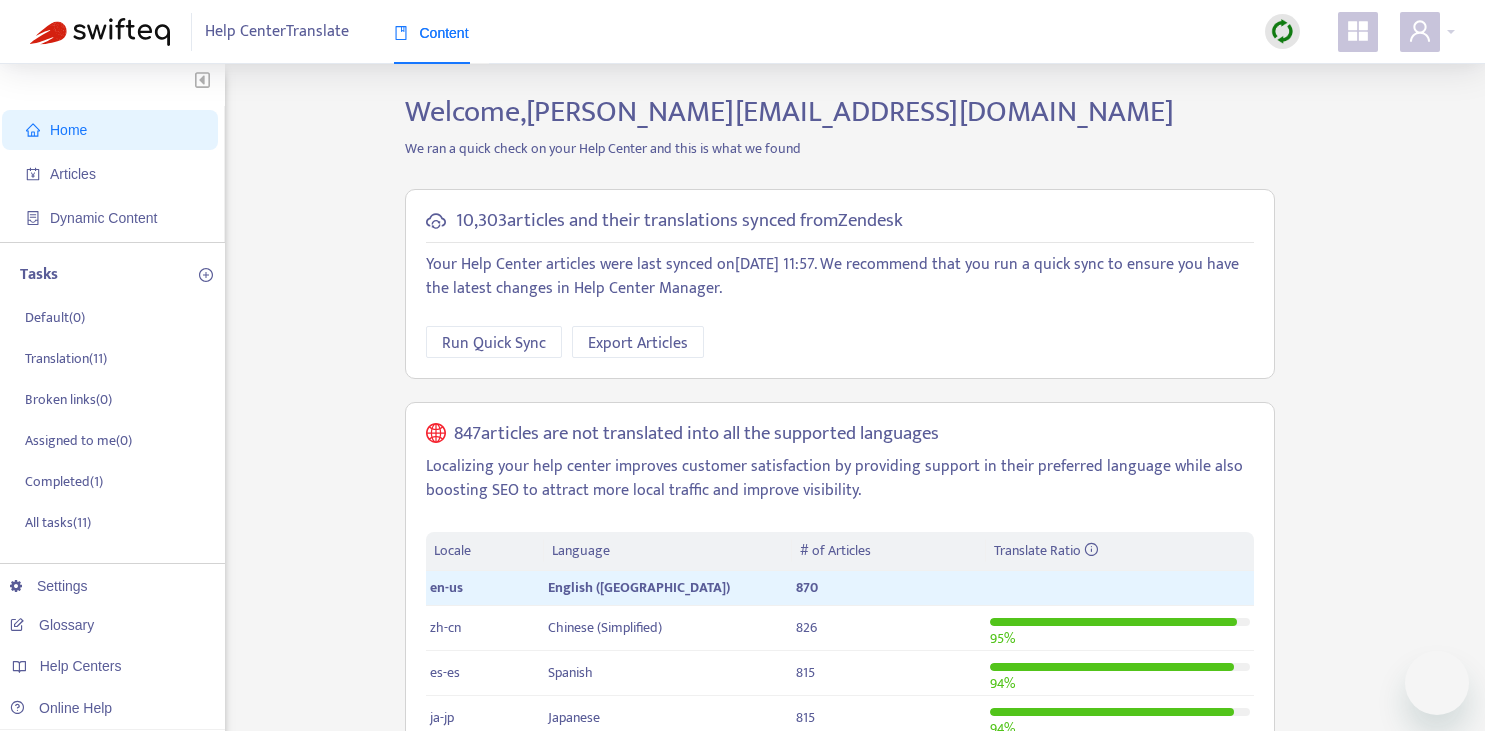 scroll, scrollTop: 0, scrollLeft: 0, axis: both 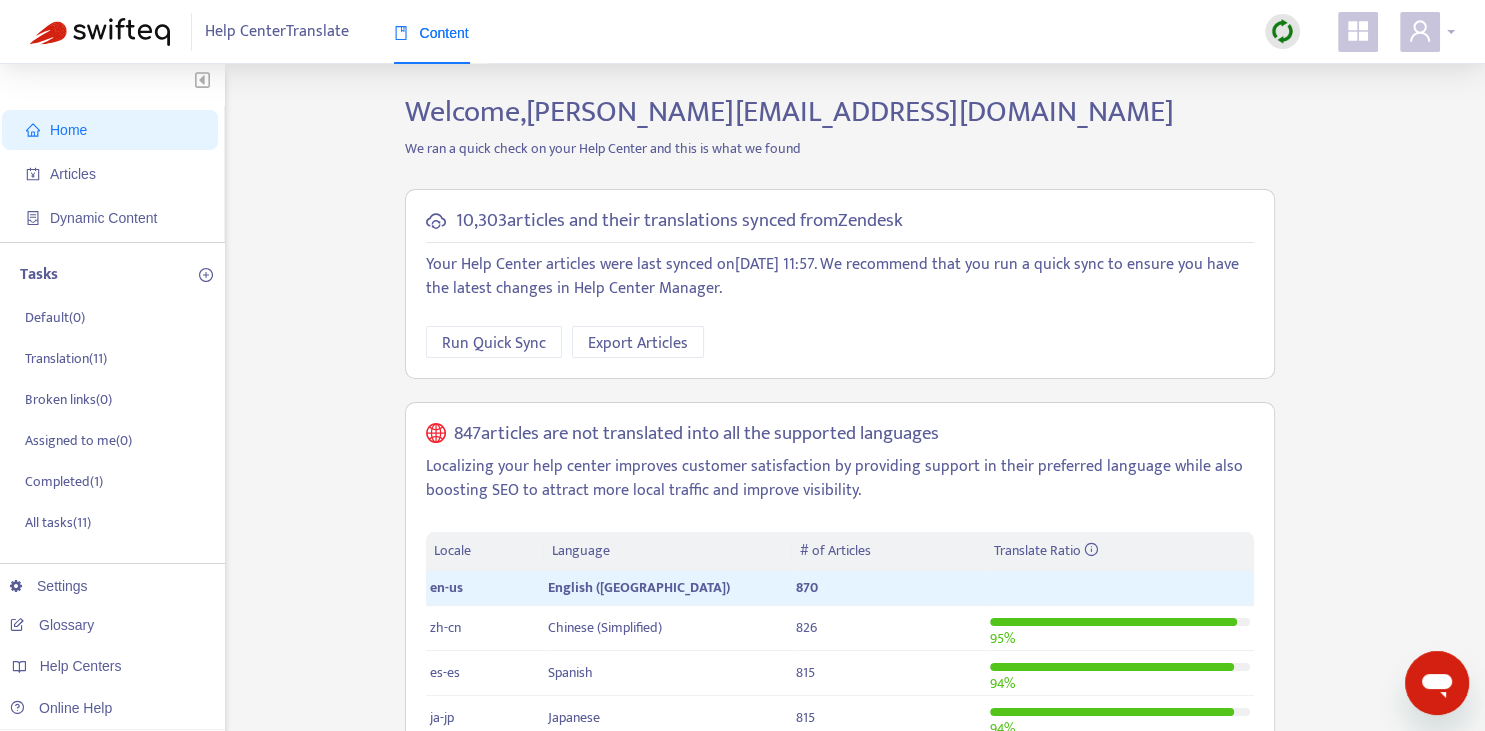 click 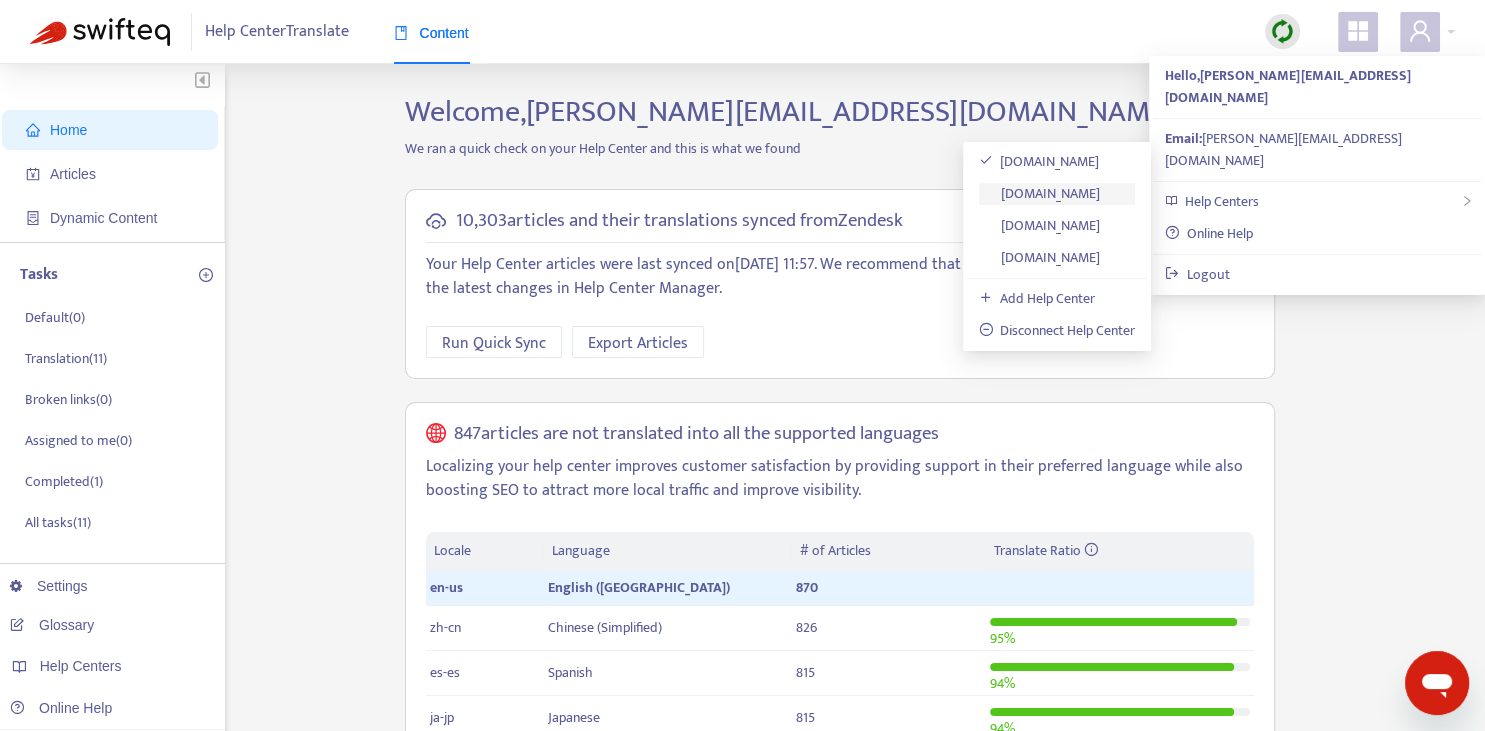 click on "[DOMAIN_NAME]" at bounding box center [1040, 193] 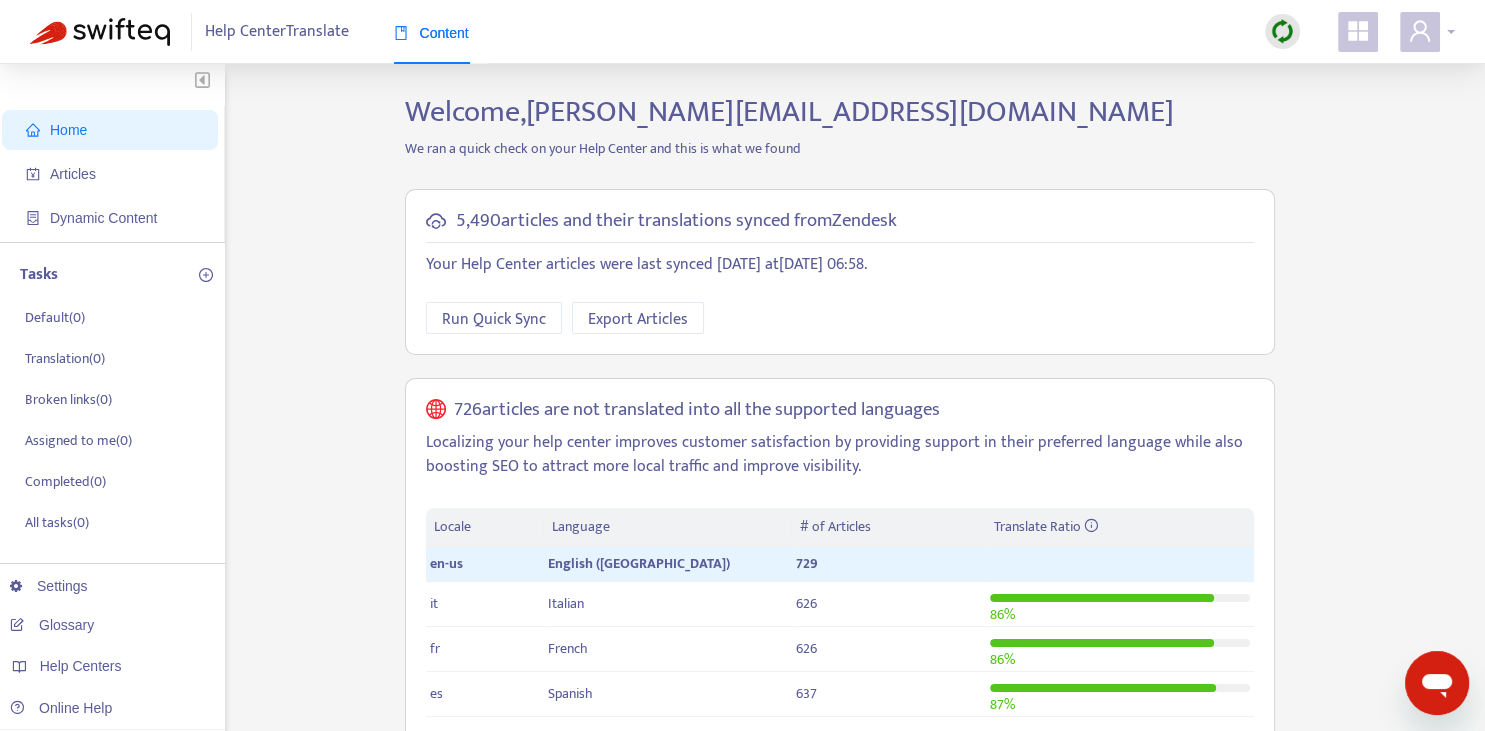 click at bounding box center (1420, 32) 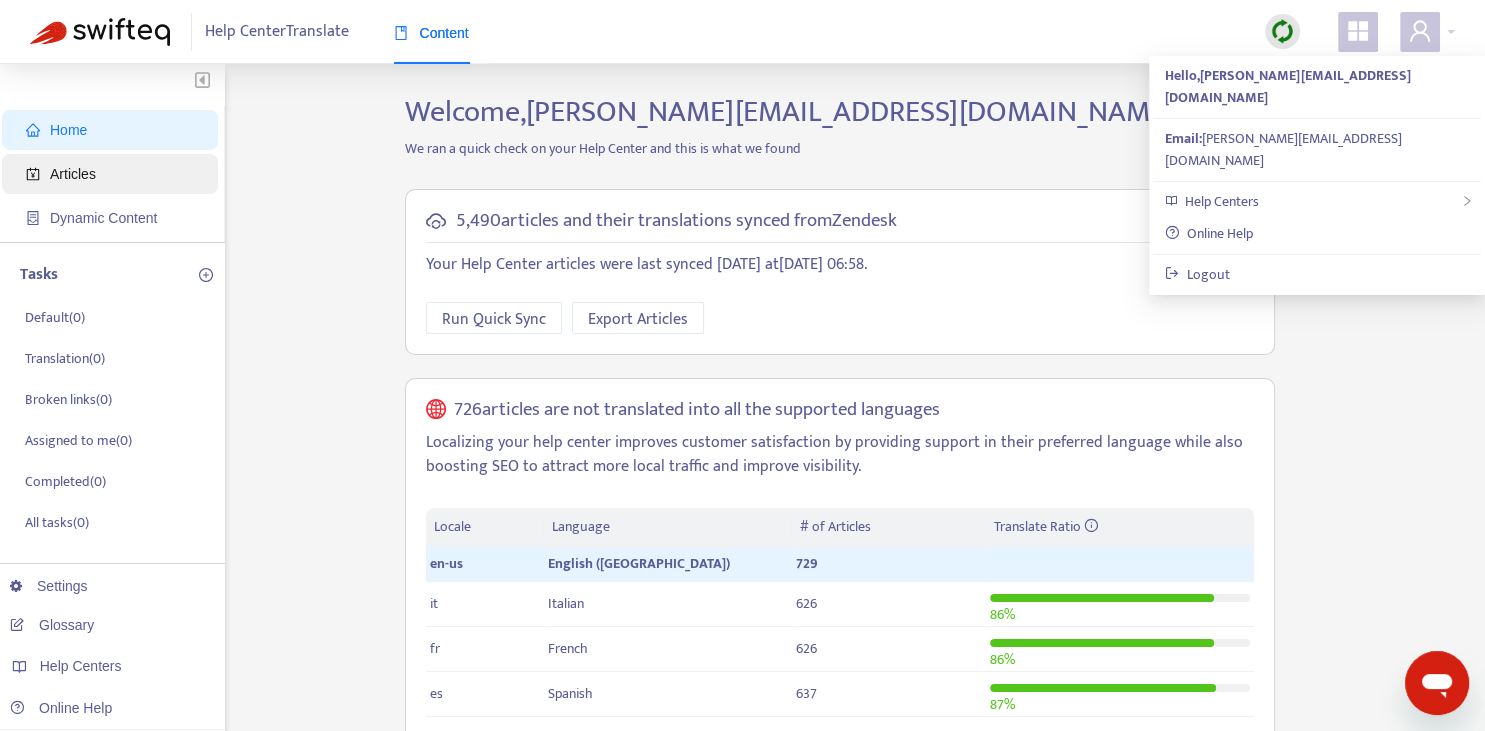 click on "Articles" at bounding box center (73, 174) 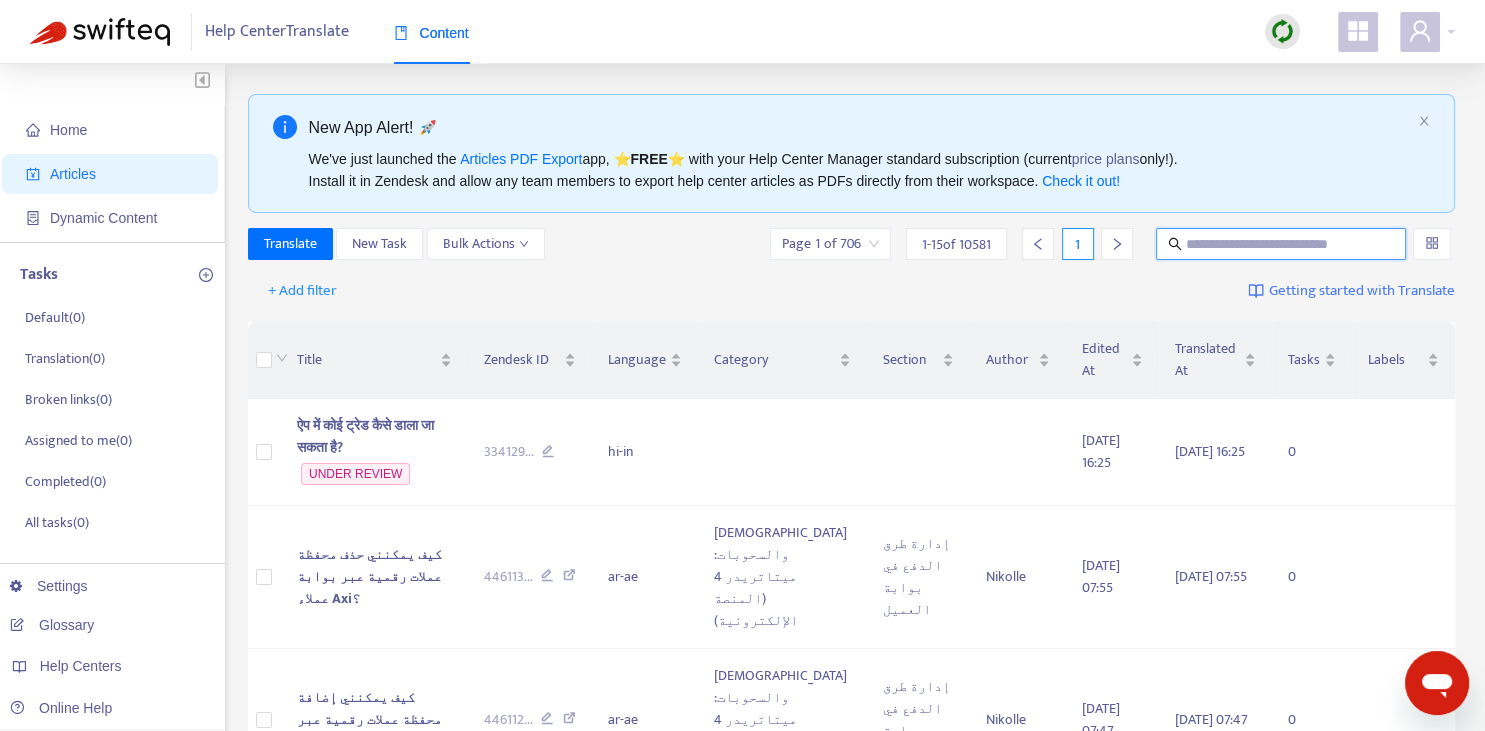 click at bounding box center (1282, 244) 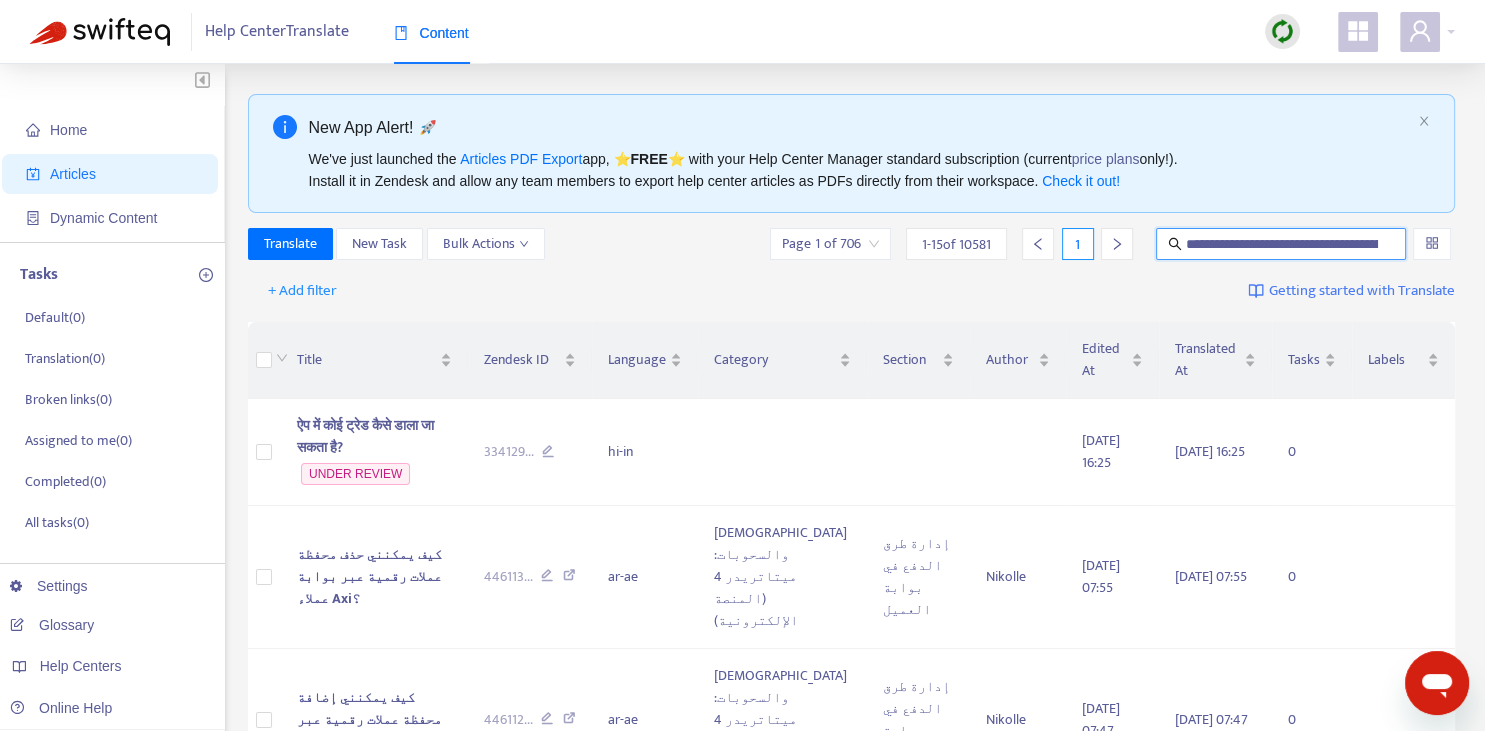 scroll, scrollTop: 0, scrollLeft: 70, axis: horizontal 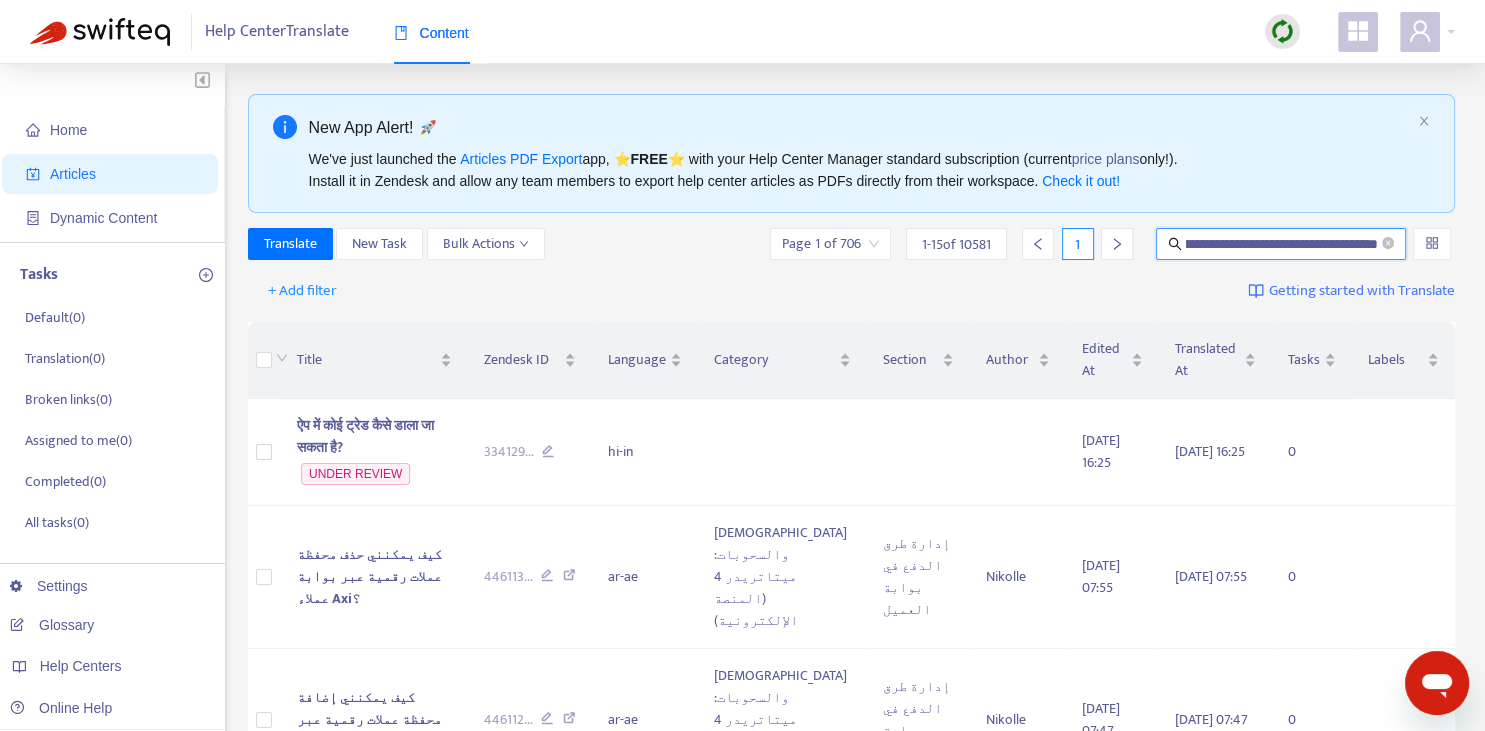type on "**********" 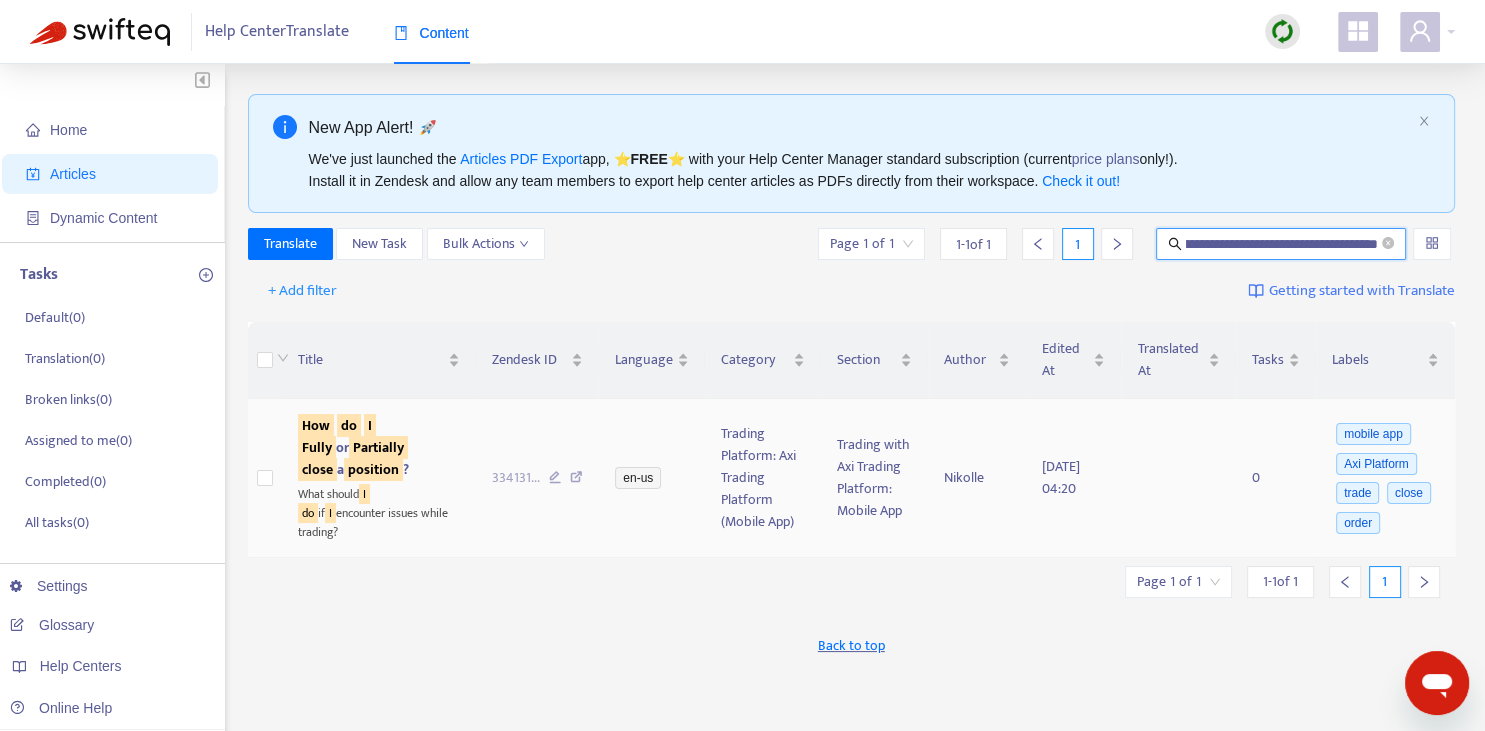 click on "close" at bounding box center (317, 469) 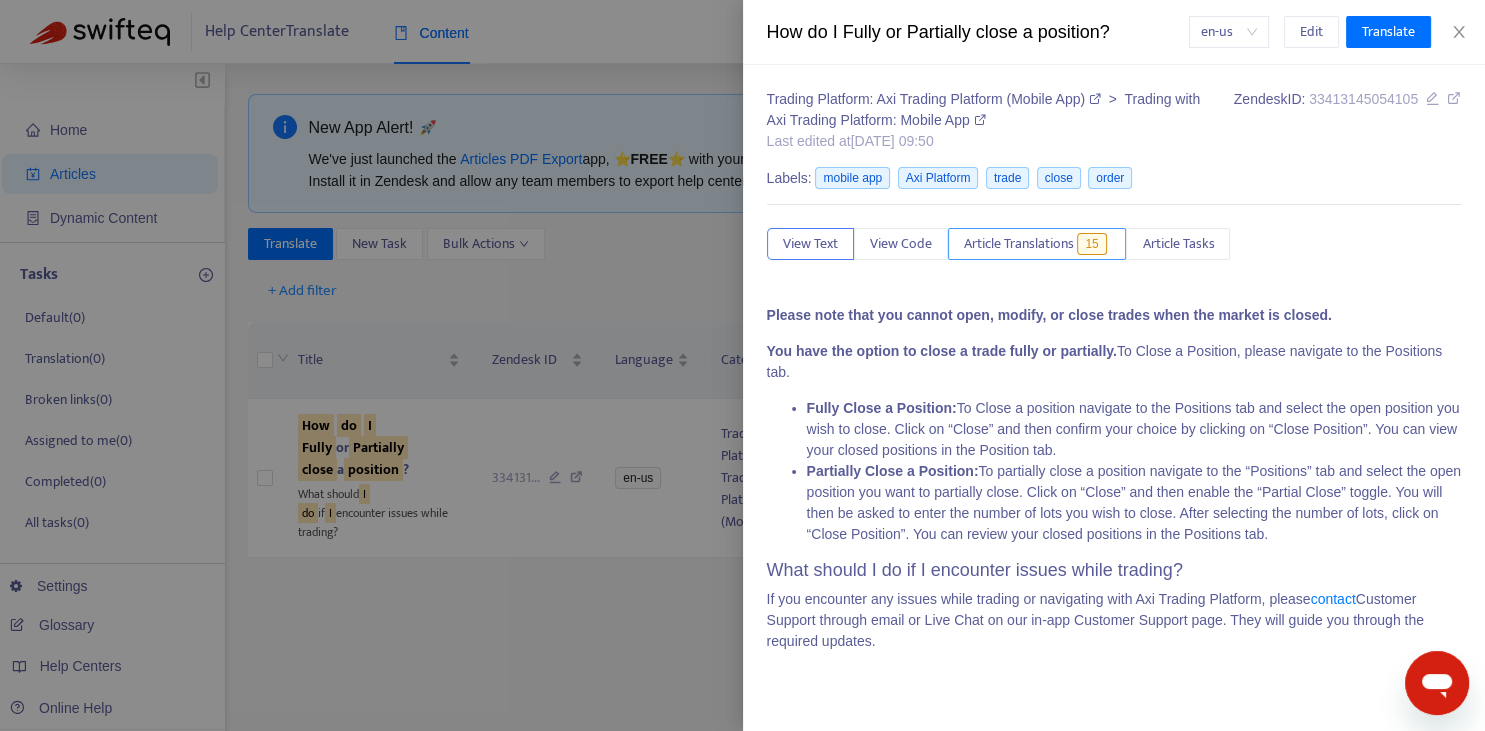 click on "Article Translations 15" at bounding box center (1037, 244) 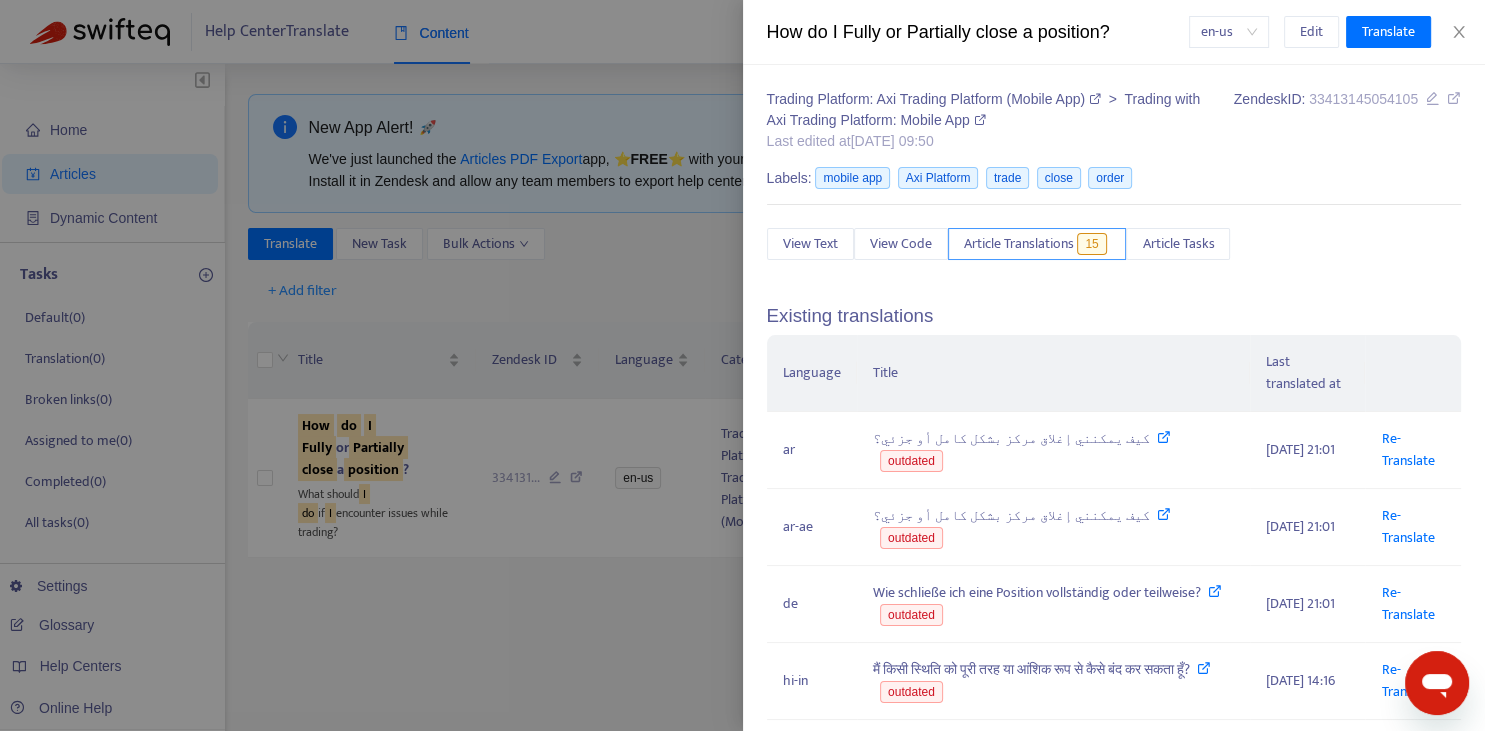 click on "Article Translations 15" at bounding box center [1037, 244] 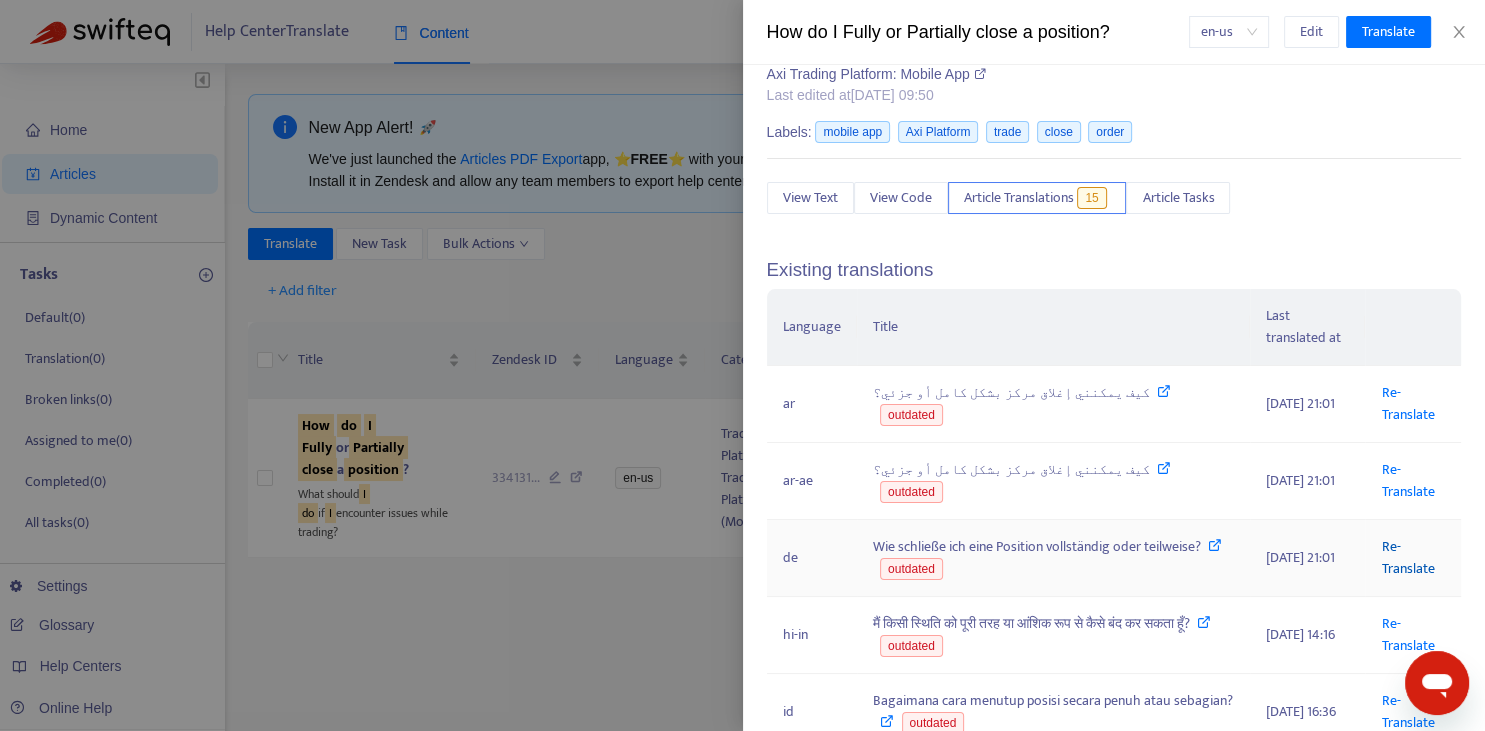 scroll, scrollTop: 49, scrollLeft: 0, axis: vertical 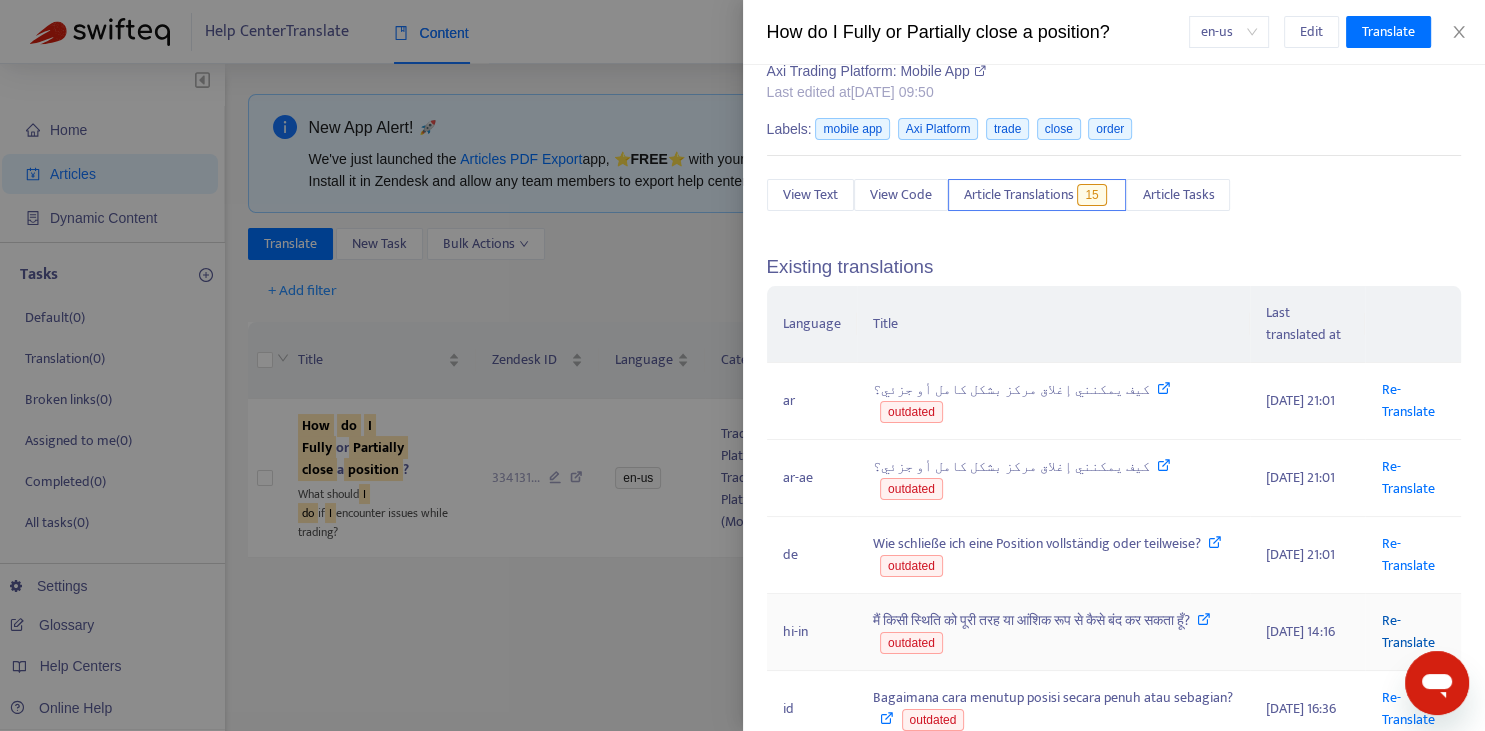click on "Re-Translate" at bounding box center [1407, 631] 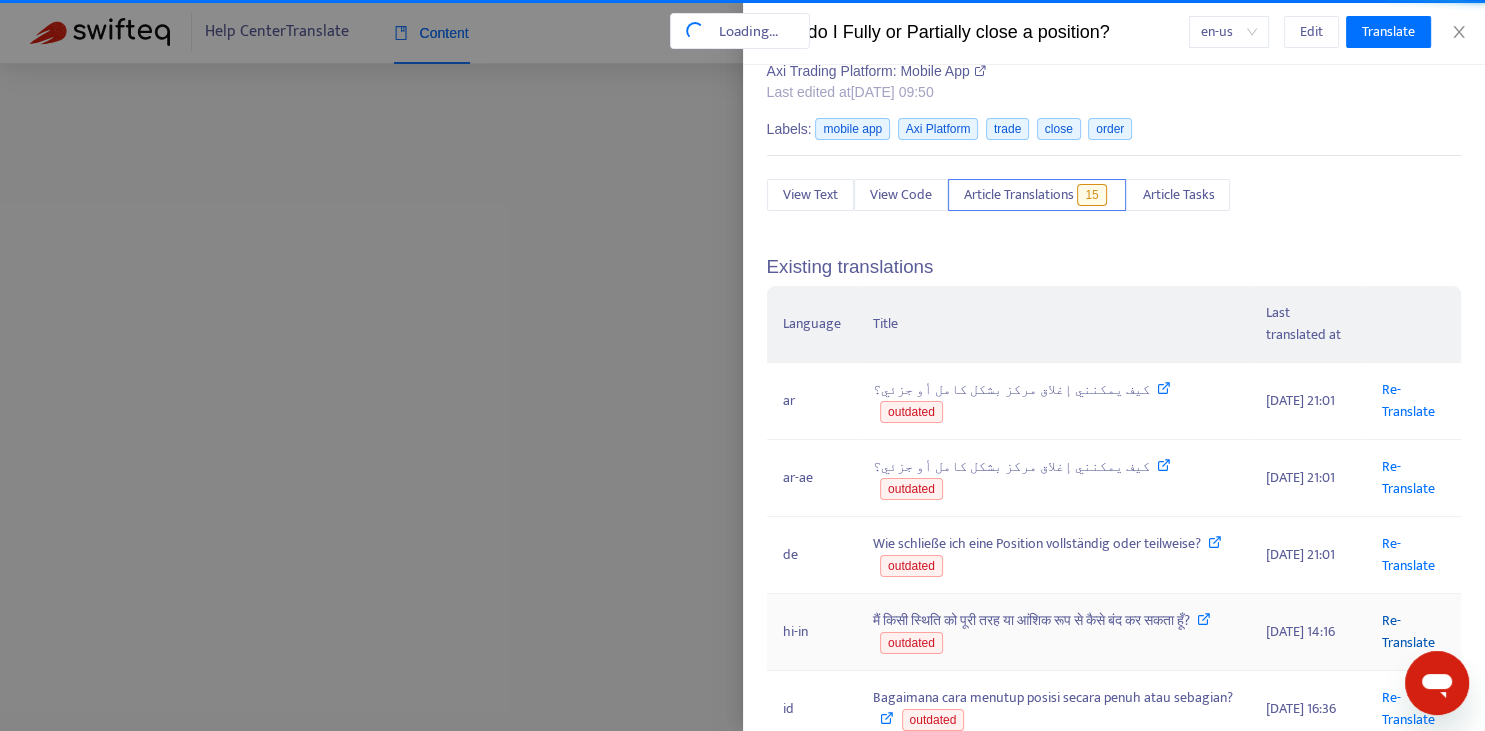 scroll, scrollTop: 0, scrollLeft: 70, axis: horizontal 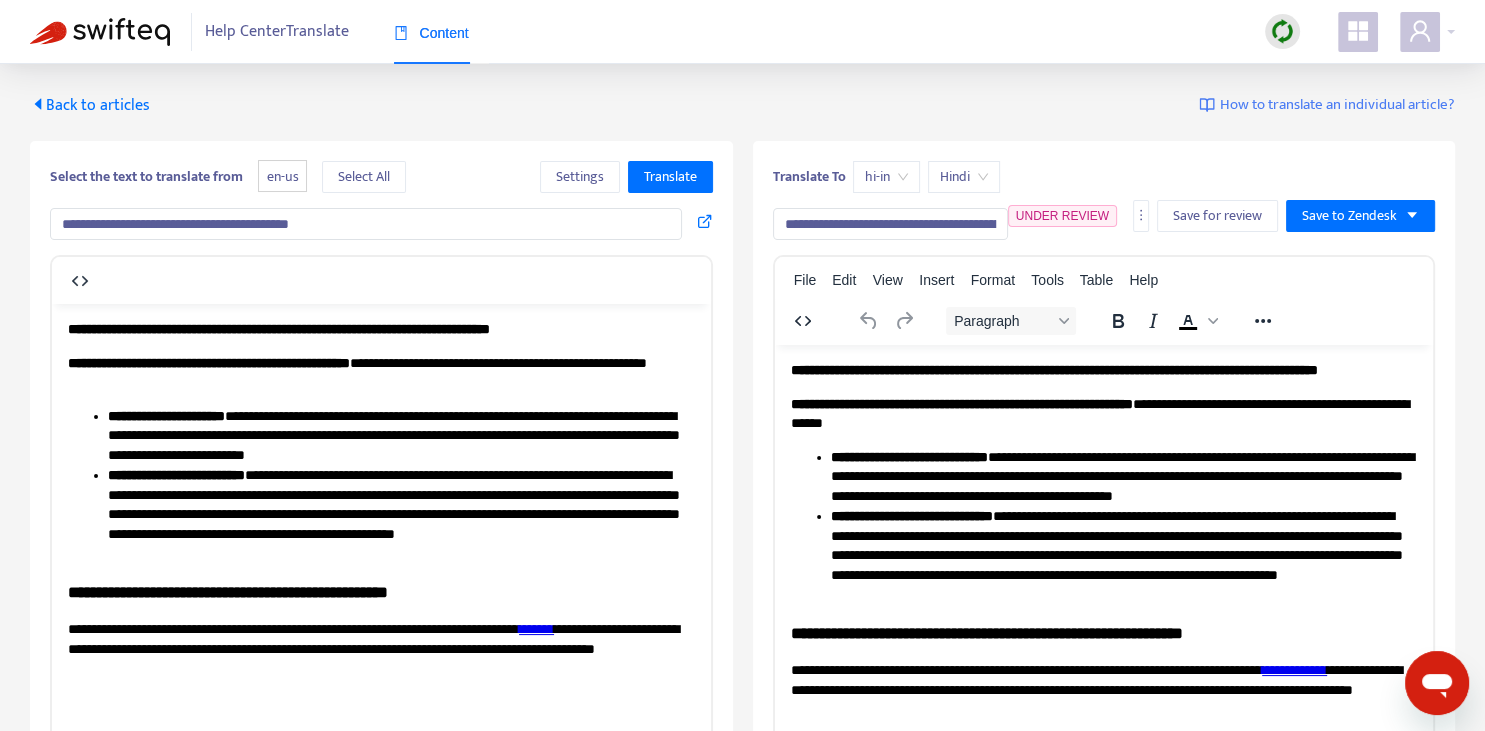 click on "**********" at bounding box center (890, 224) 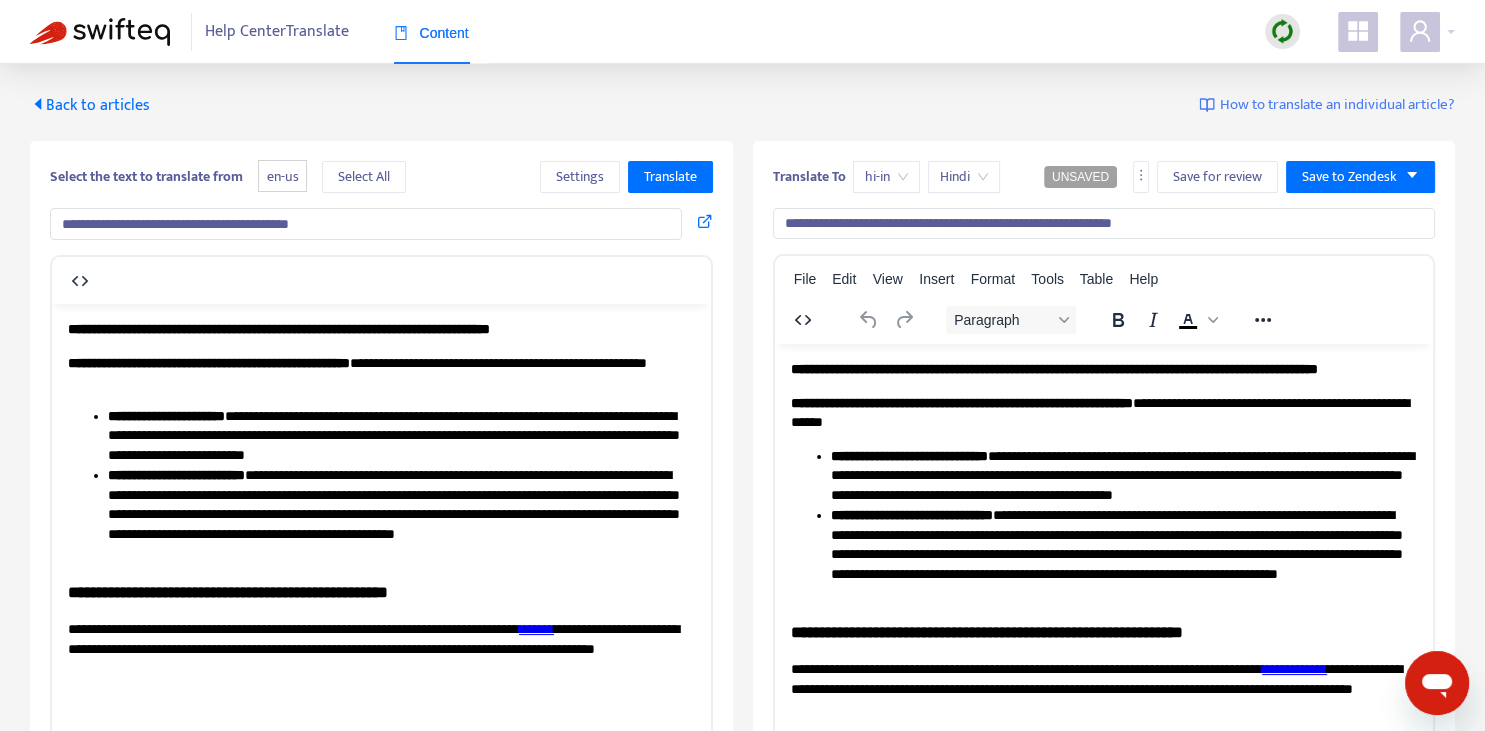 scroll, scrollTop: 0, scrollLeft: 0, axis: both 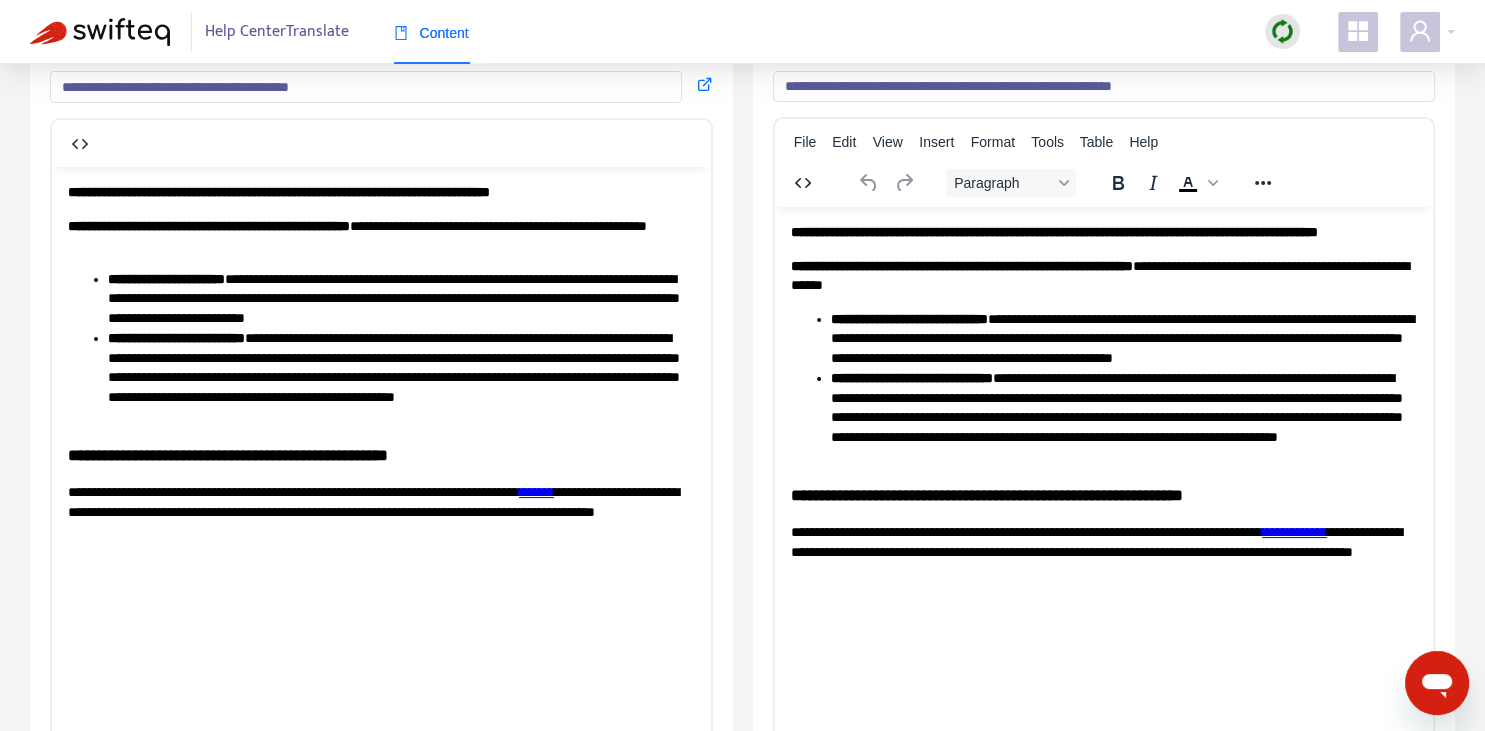 type on "**********" 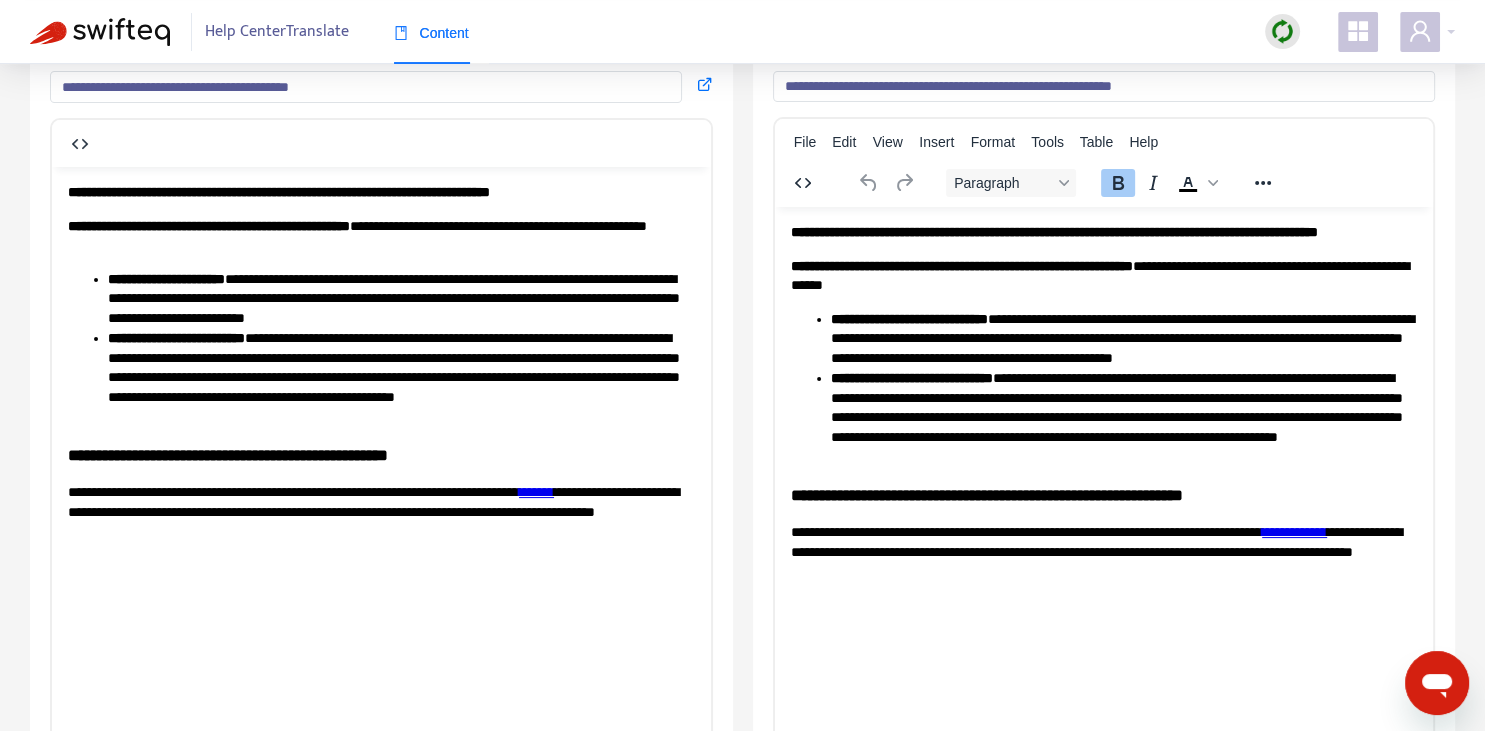 click on "**********" at bounding box center [1053, 232] 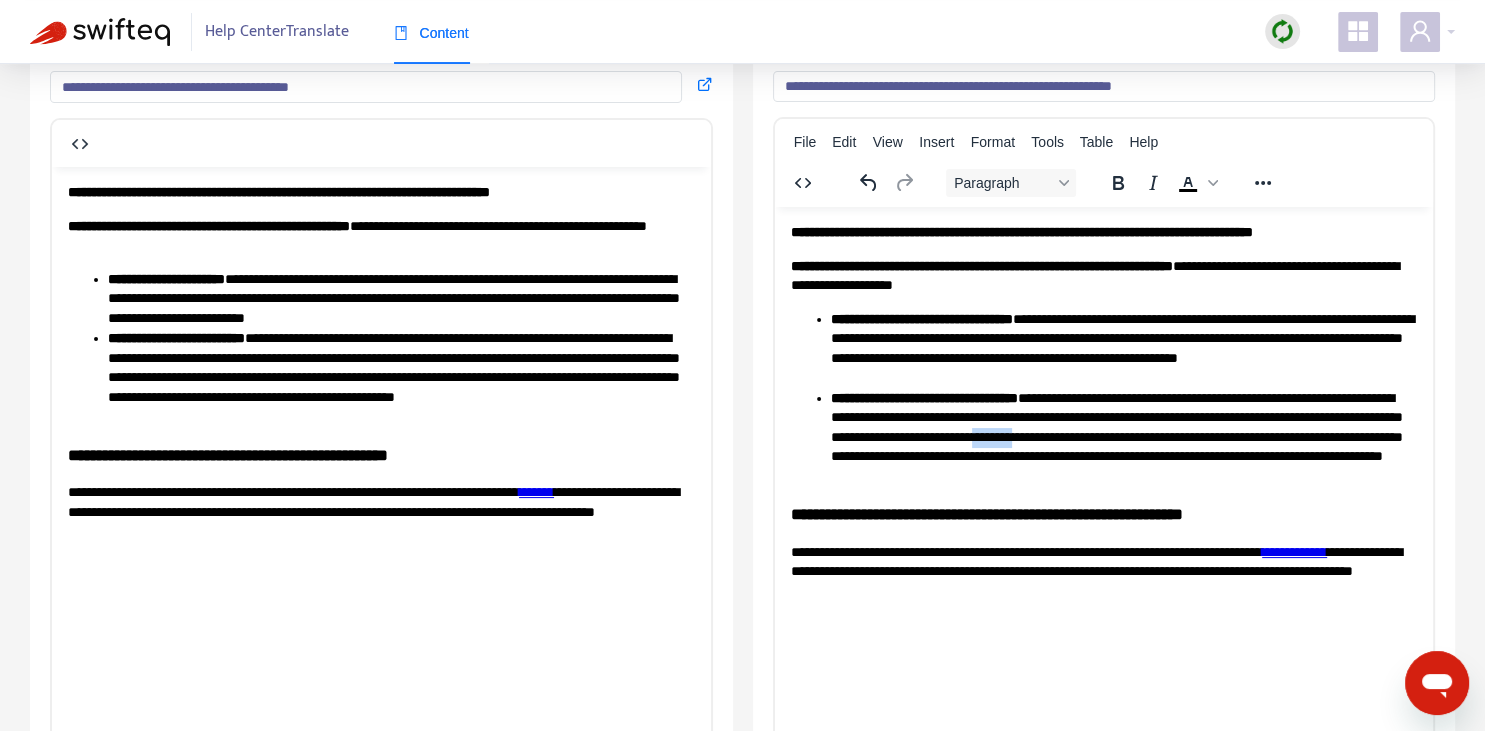 copy on "********" 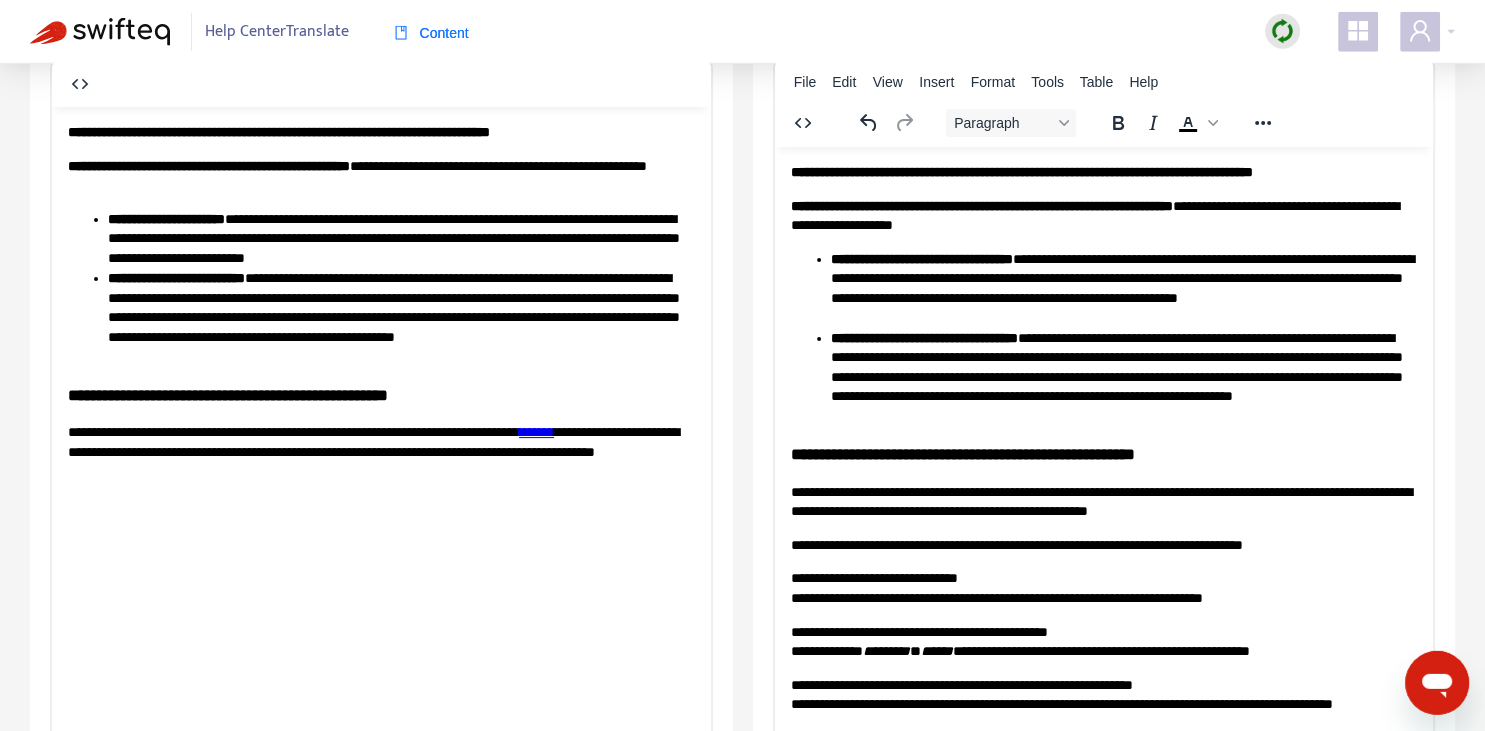 scroll, scrollTop: 198, scrollLeft: 0, axis: vertical 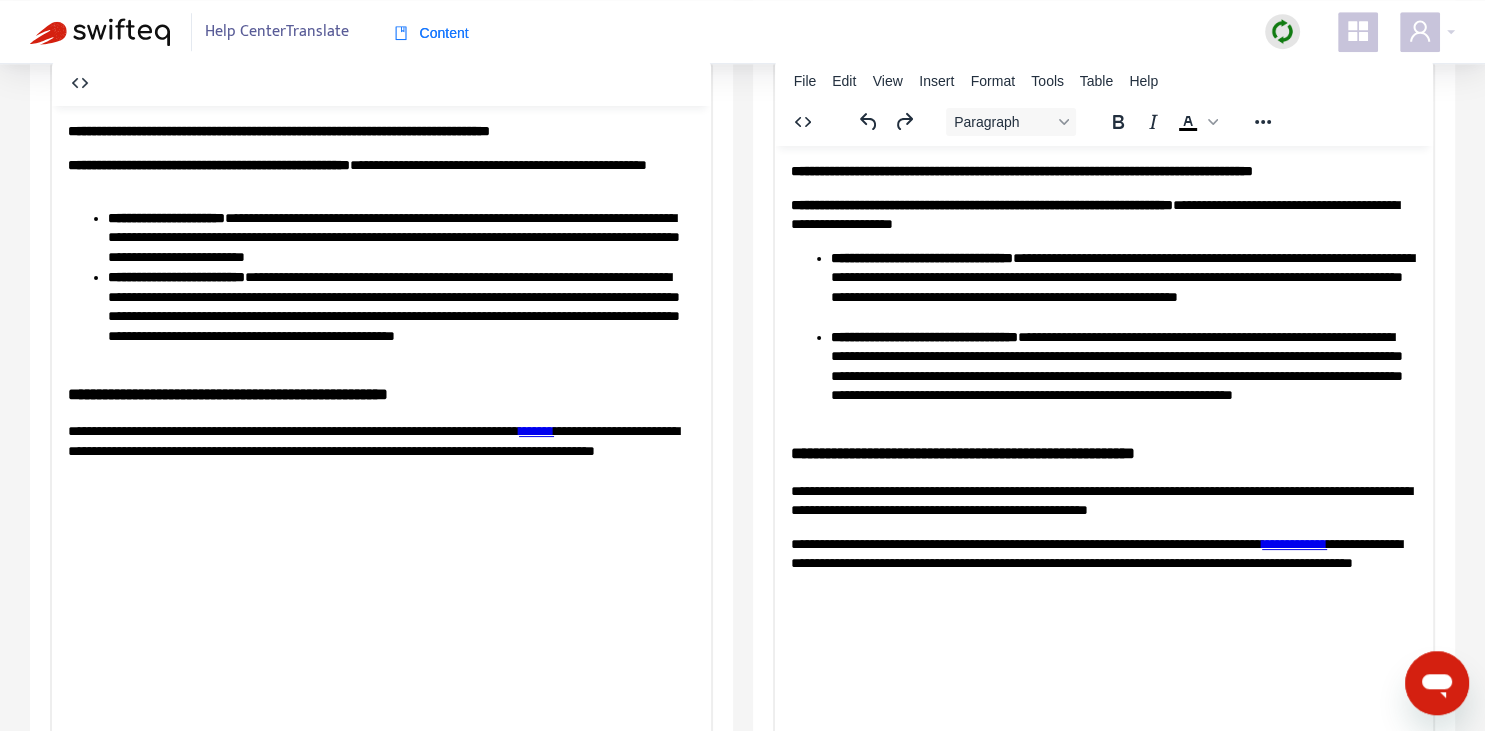 click on "**********" at bounding box center (1103, 501) 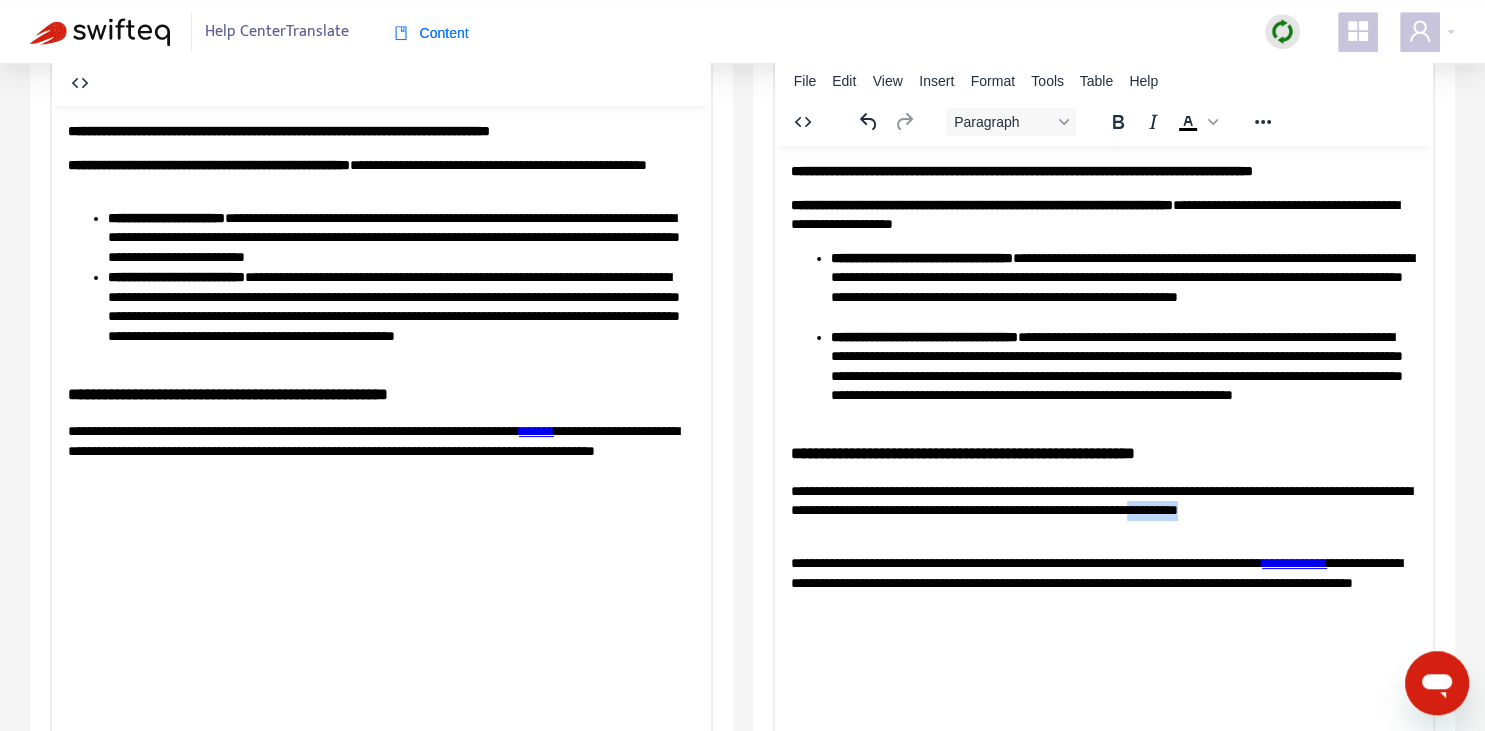 copy on "**********" 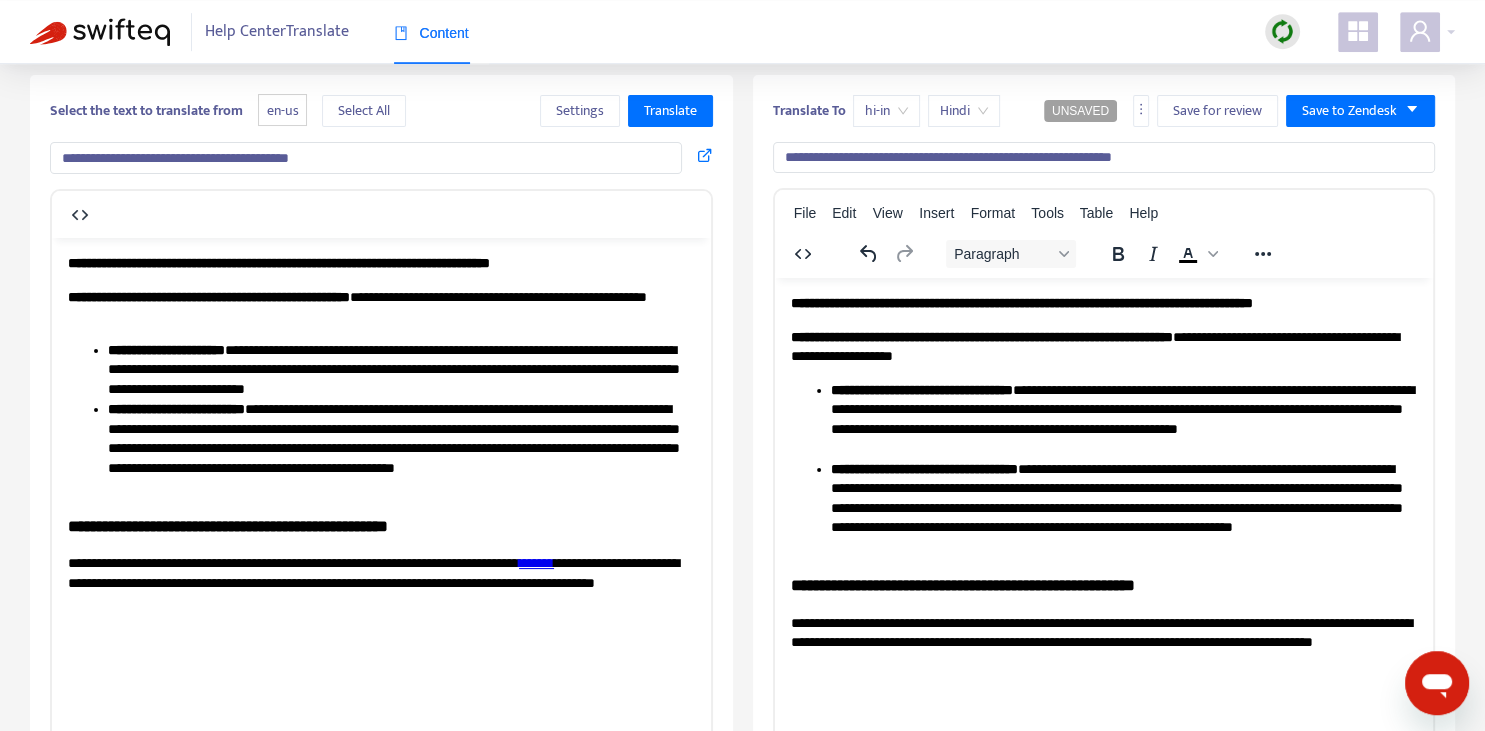 scroll, scrollTop: 67, scrollLeft: 0, axis: vertical 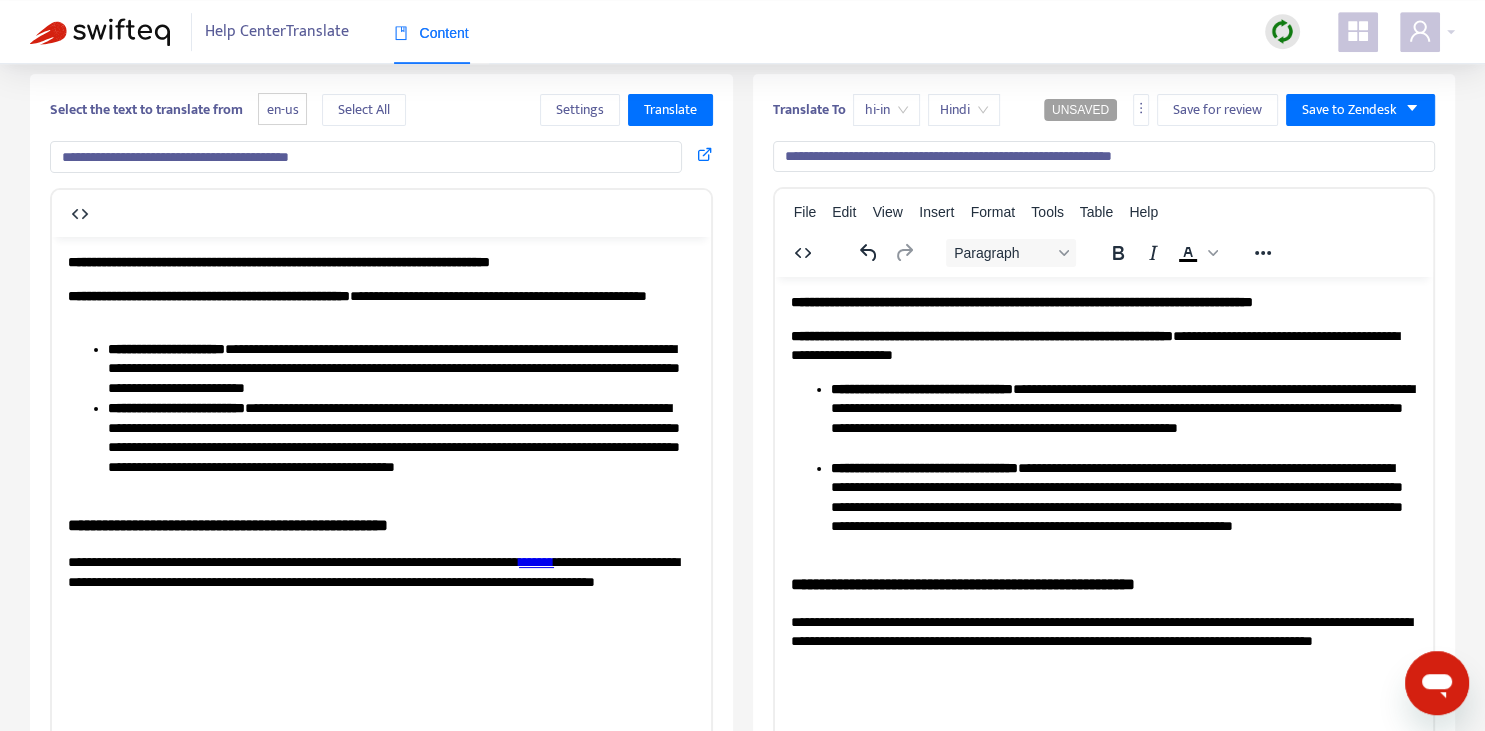 click on "**********" at bounding box center (1123, 419) 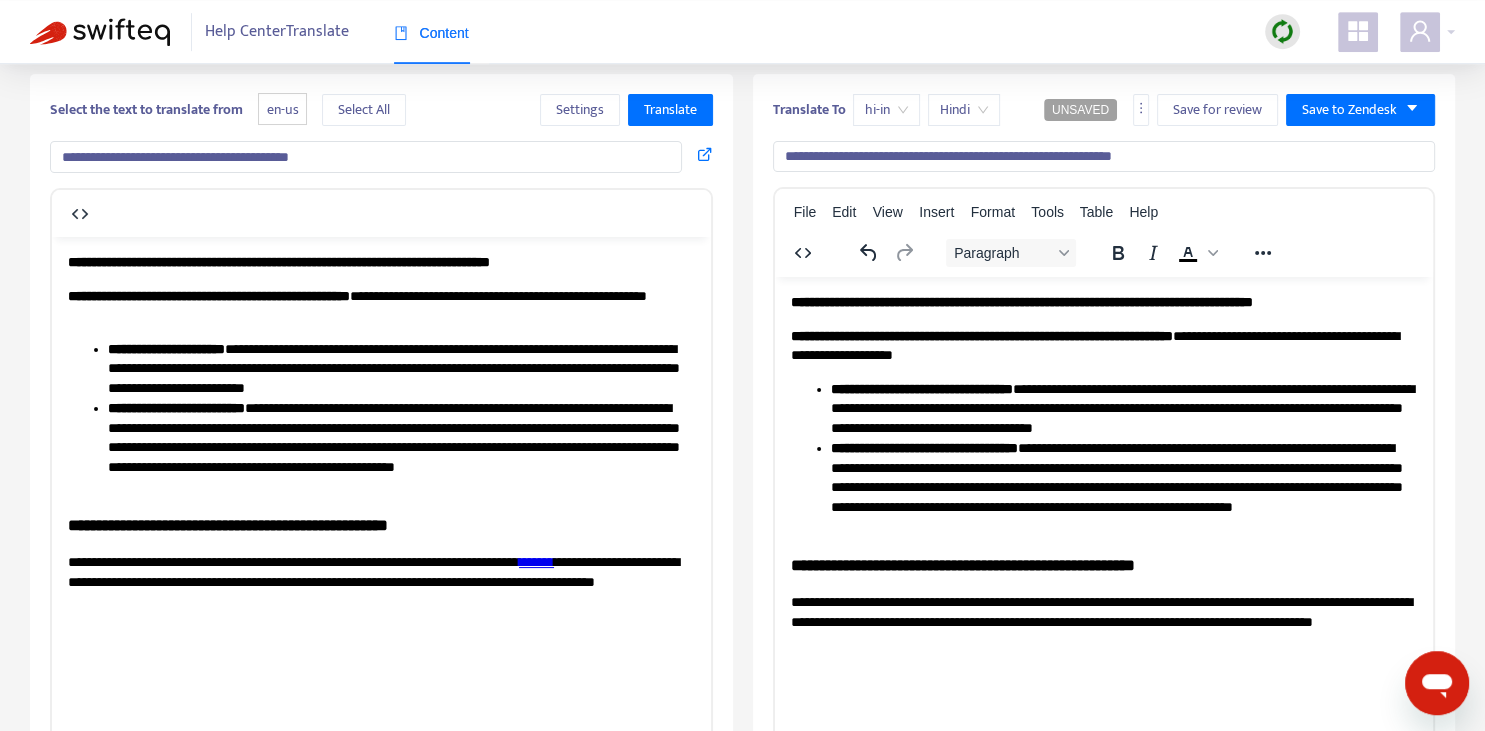 click on "**********" at bounding box center (1123, 488) 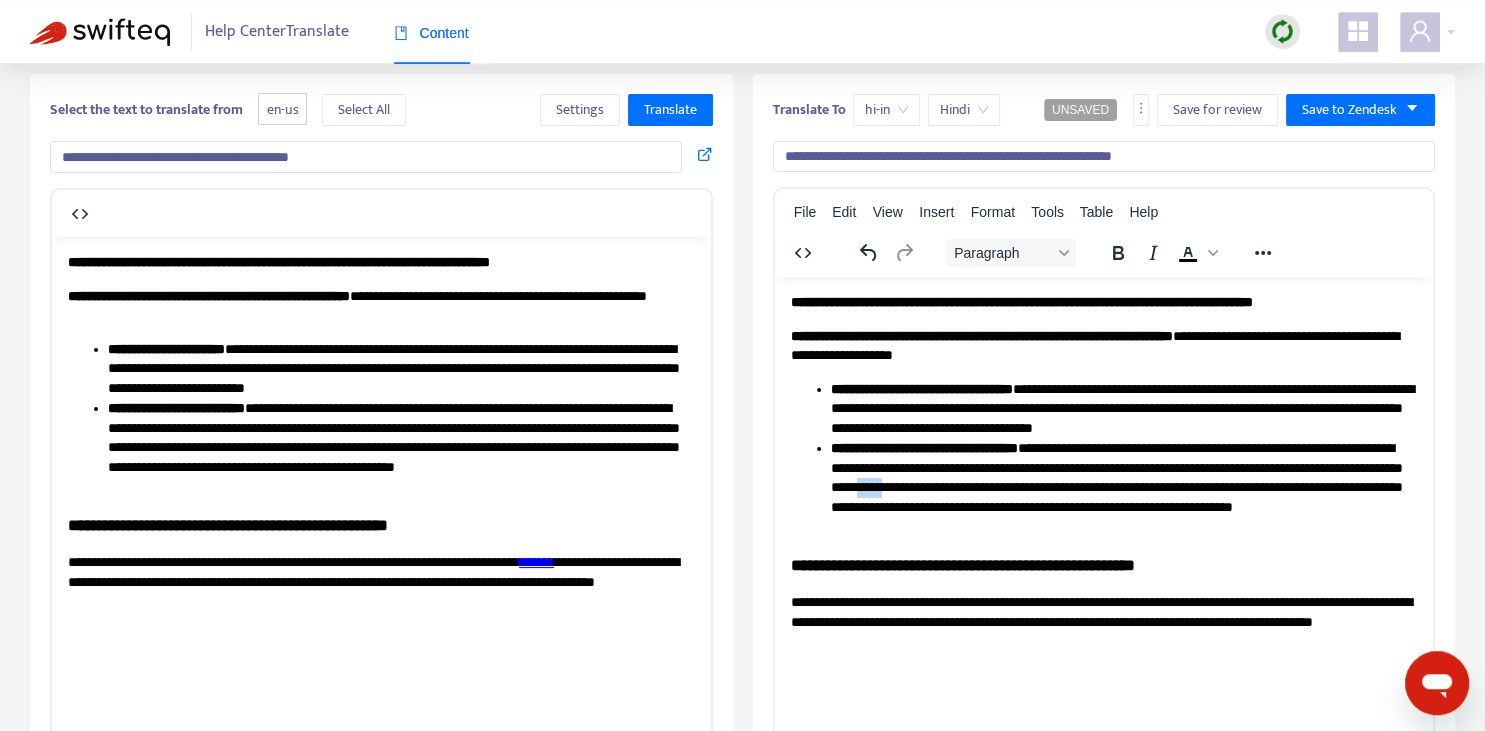 click on "**********" at bounding box center (1123, 488) 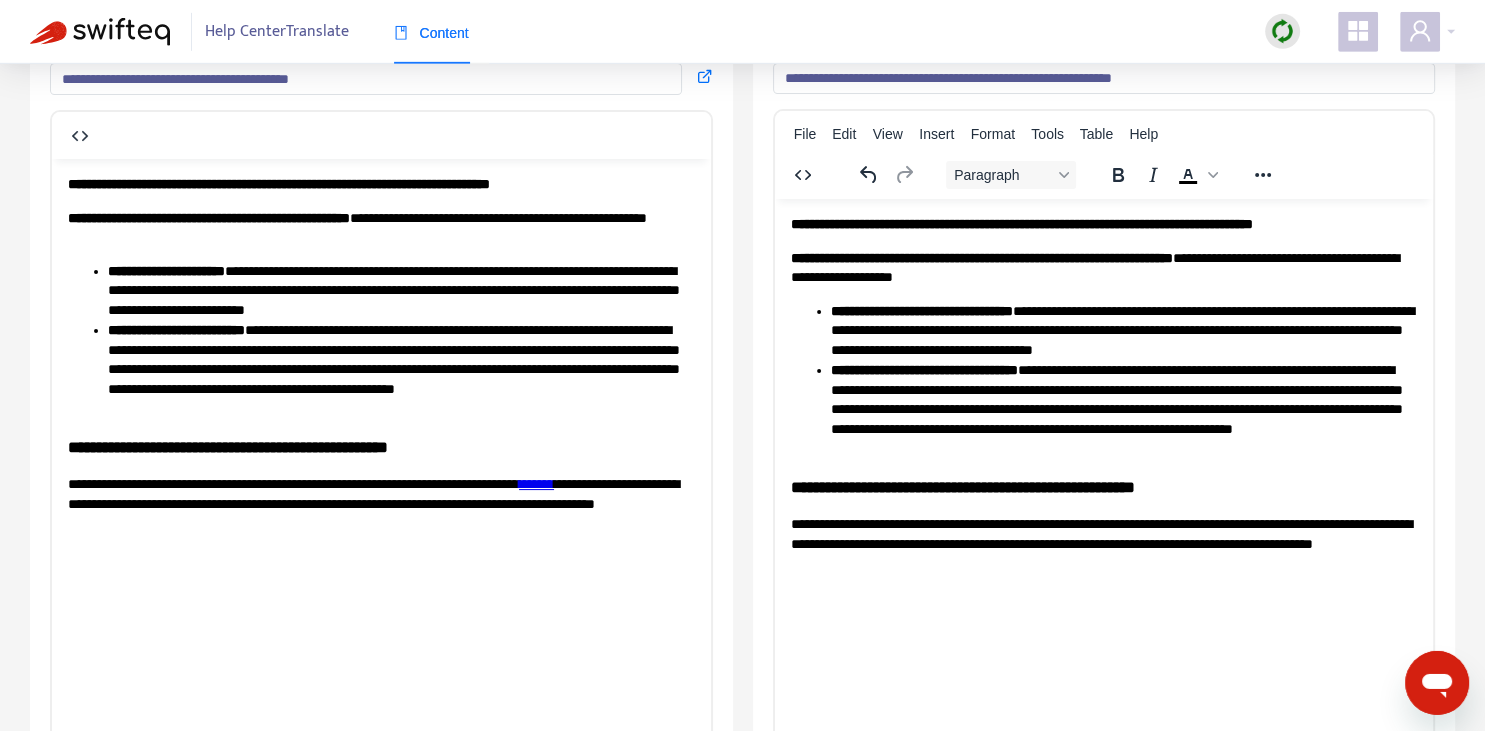 scroll, scrollTop: 0, scrollLeft: 0, axis: both 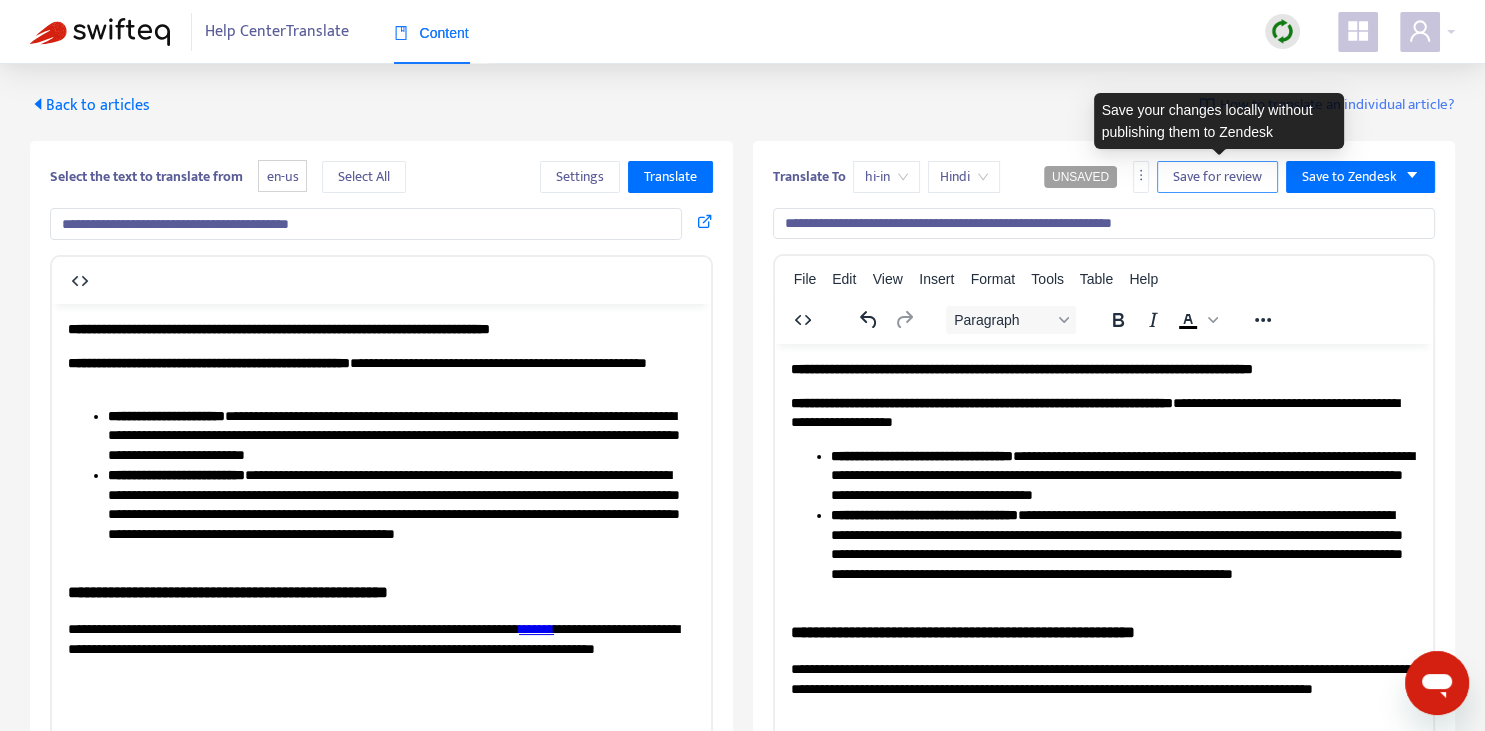 click on "Save for review" at bounding box center [1217, 177] 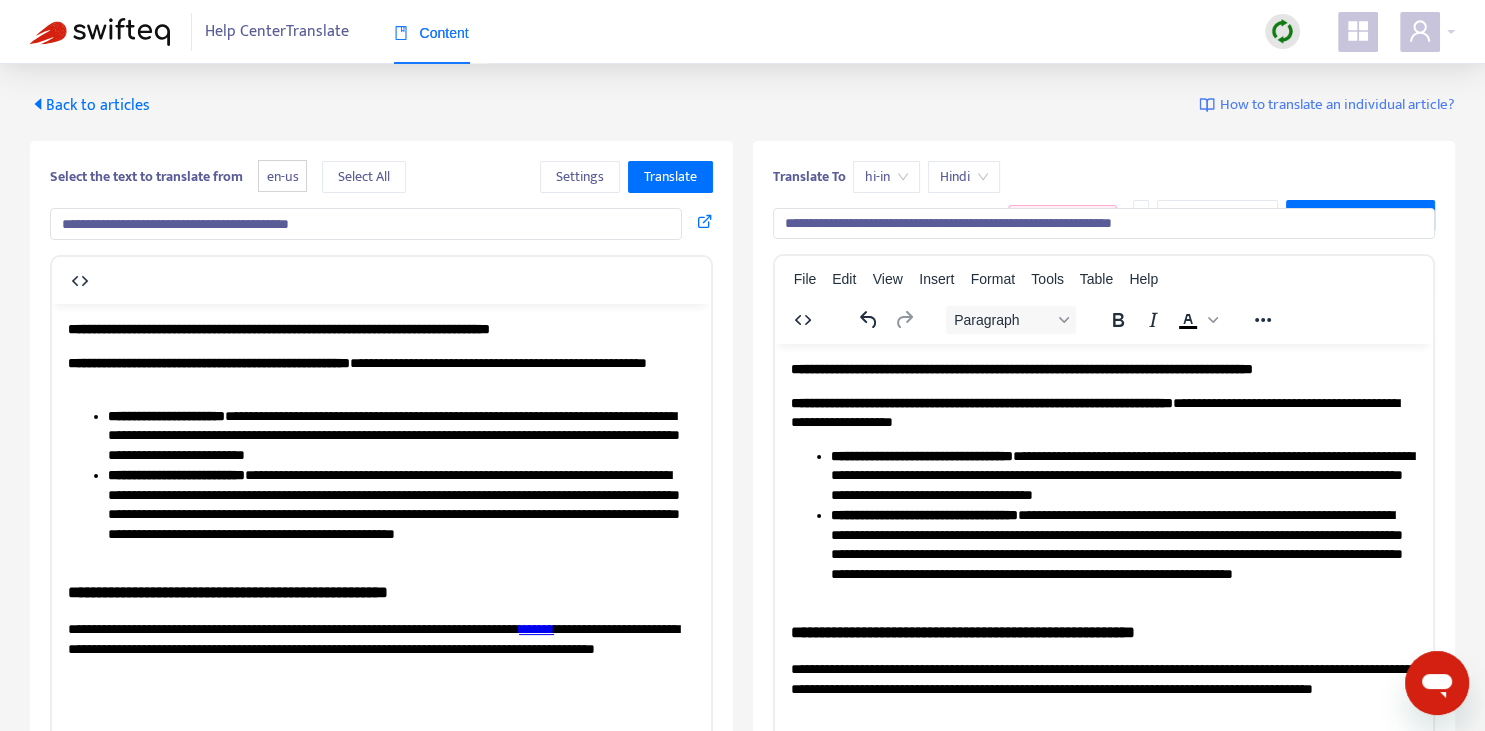 click on "Back to articles" at bounding box center [90, 105] 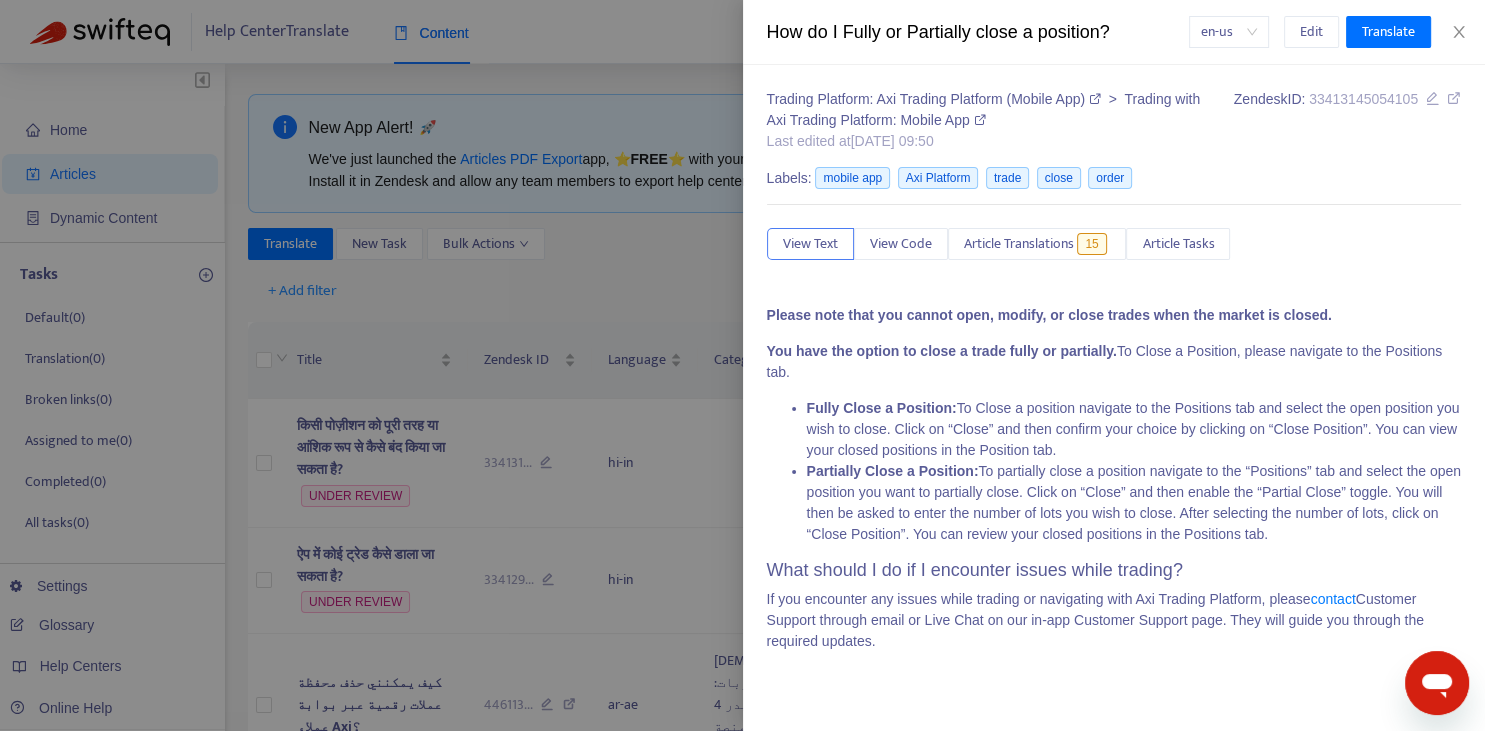 click at bounding box center (742, 365) 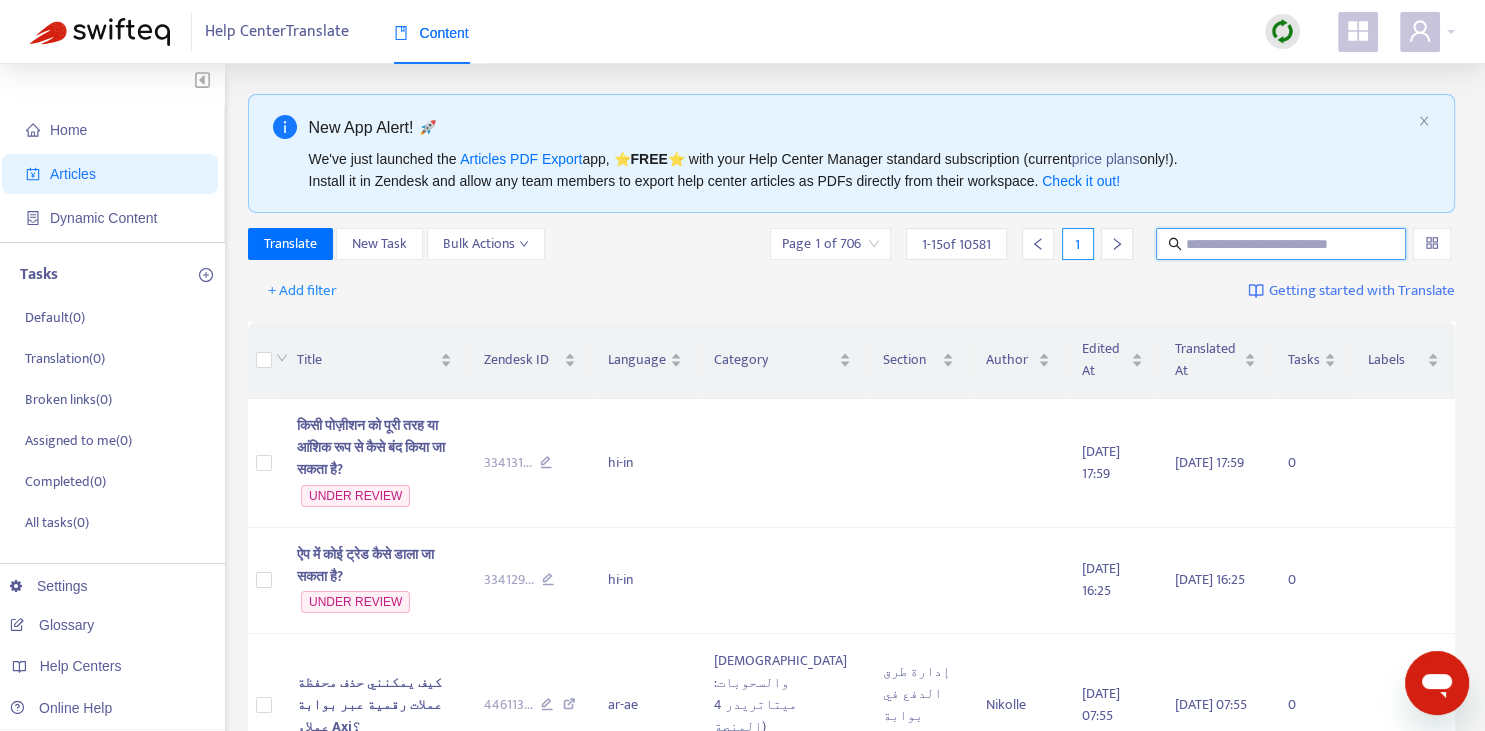 click at bounding box center (1282, 244) 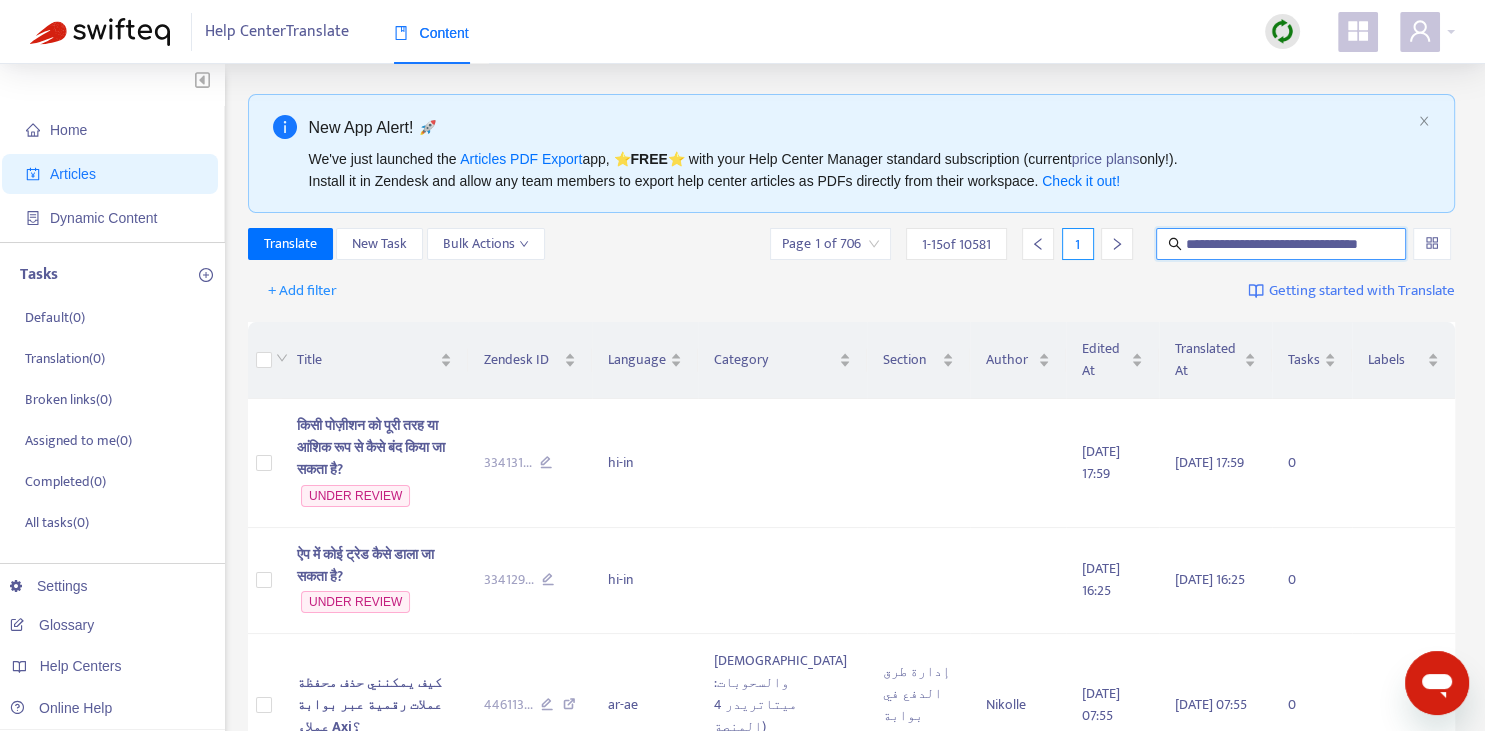 scroll, scrollTop: 0, scrollLeft: 17, axis: horizontal 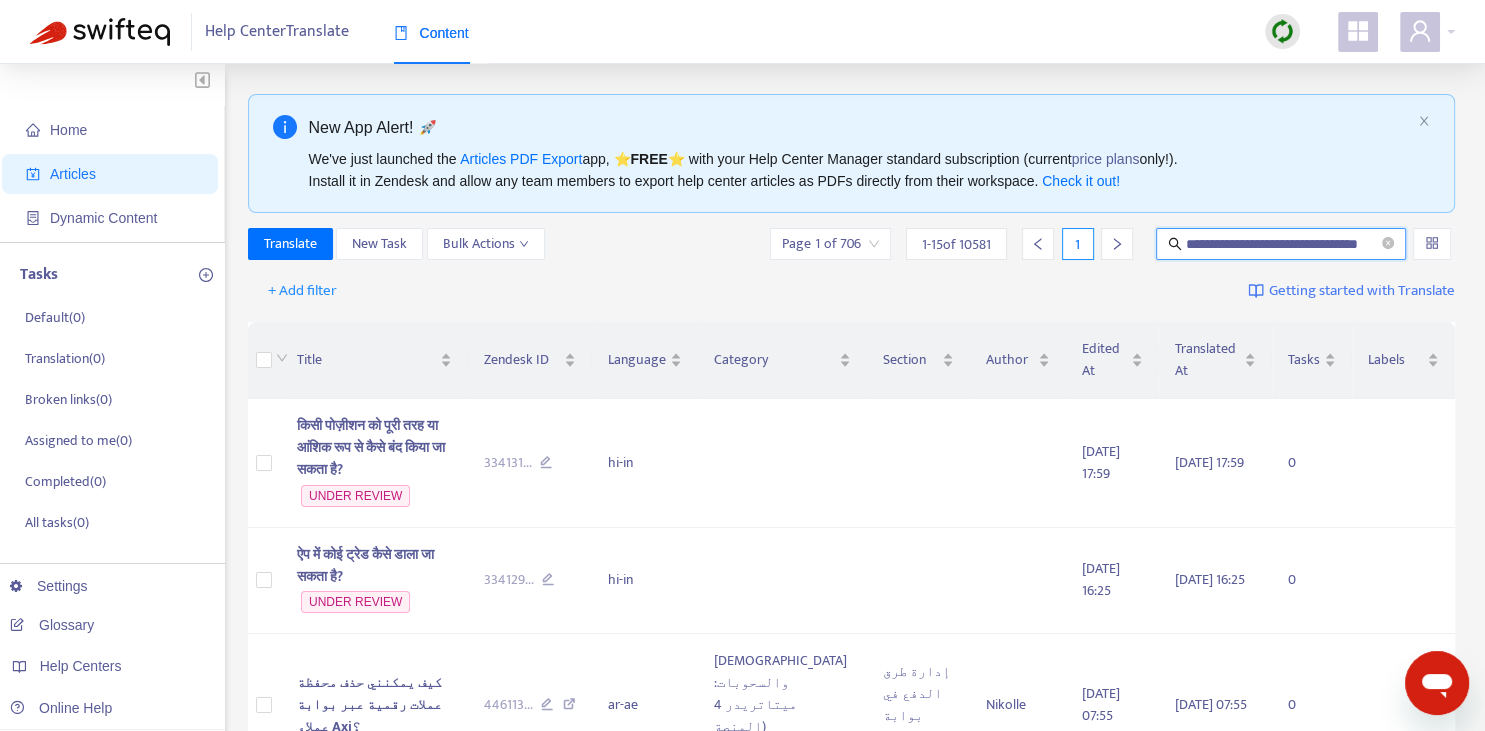 type on "**********" 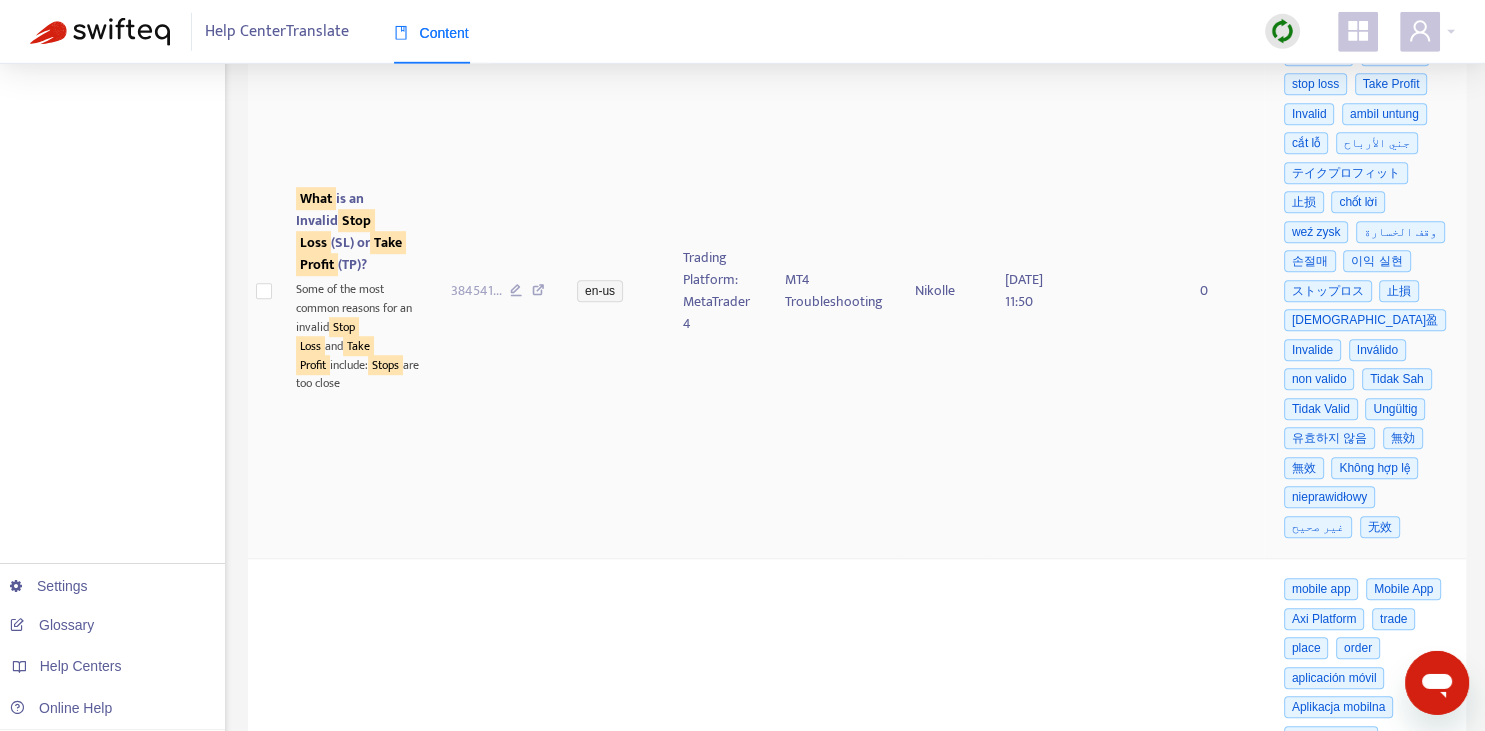 scroll, scrollTop: 1082, scrollLeft: 0, axis: vertical 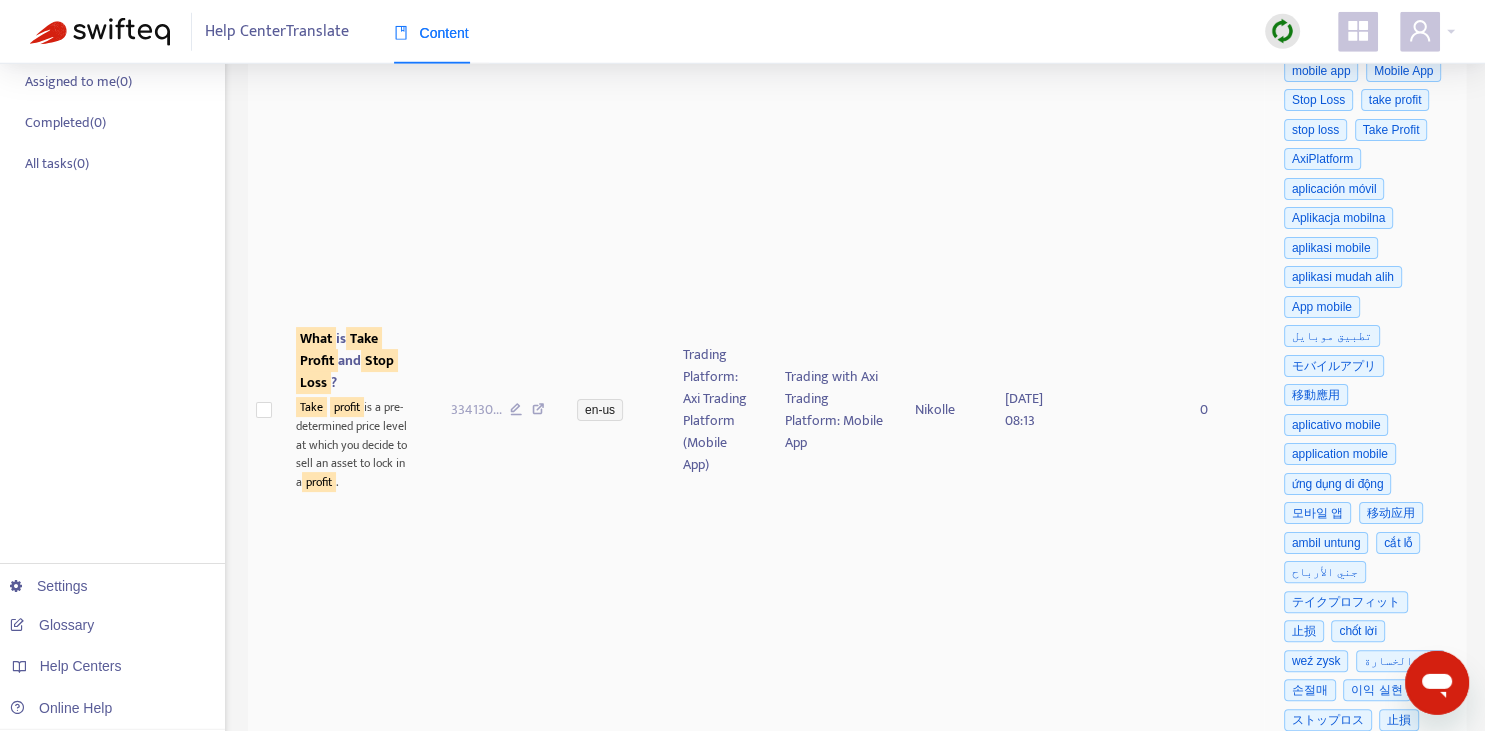 click on "What  is  Take   Profit  and  Stop   Loss ?" at bounding box center [347, 360] 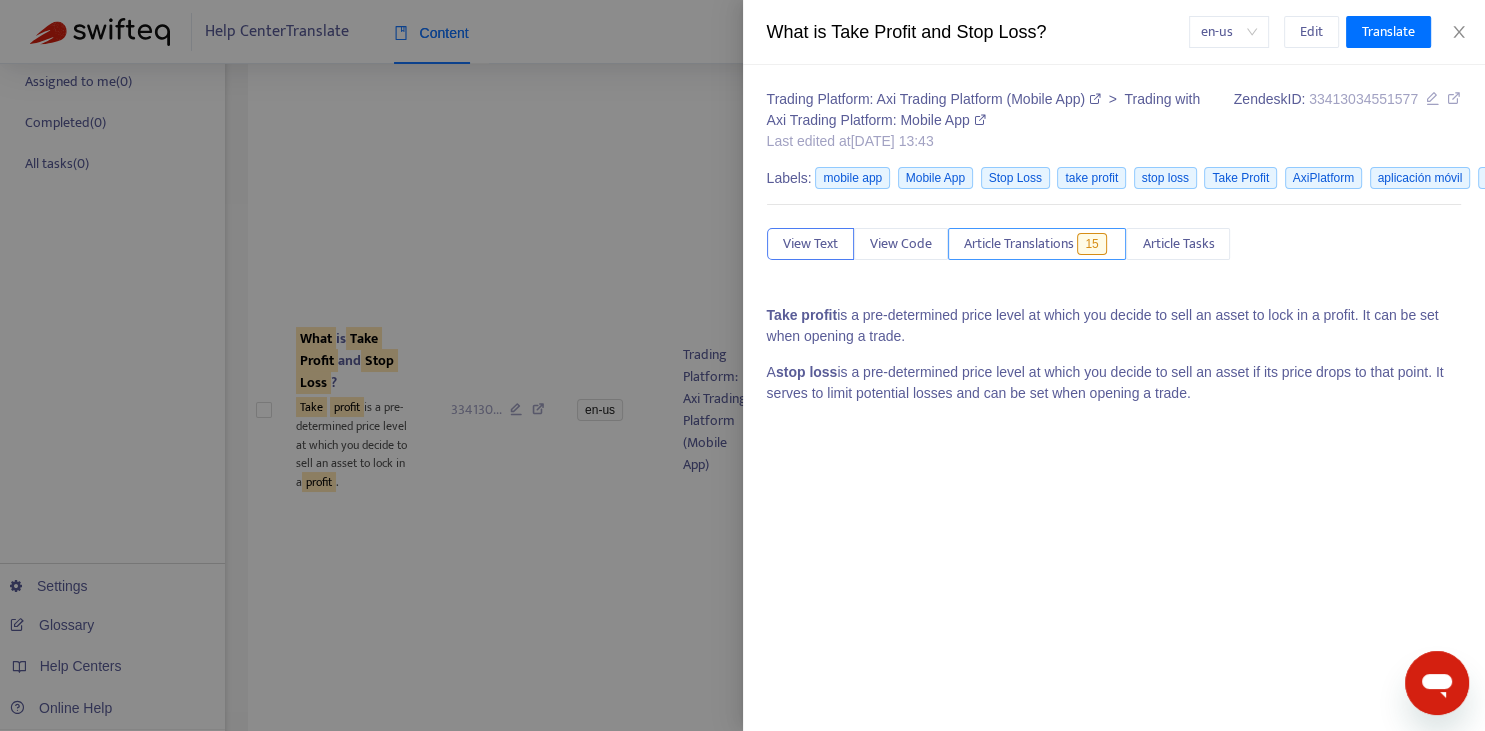 click on "Article Translations" at bounding box center [1019, 244] 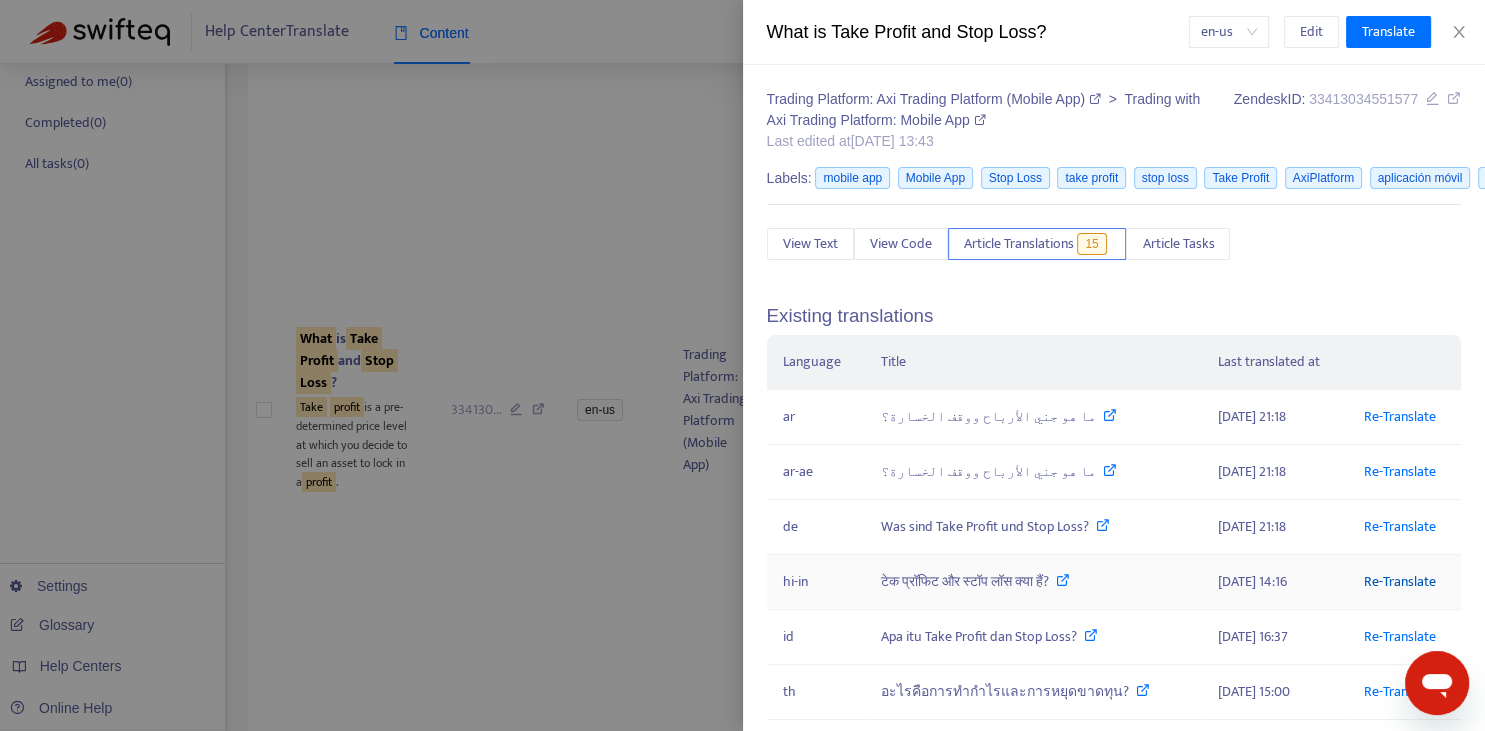 click on "Re-Translate" at bounding box center (1400, 581) 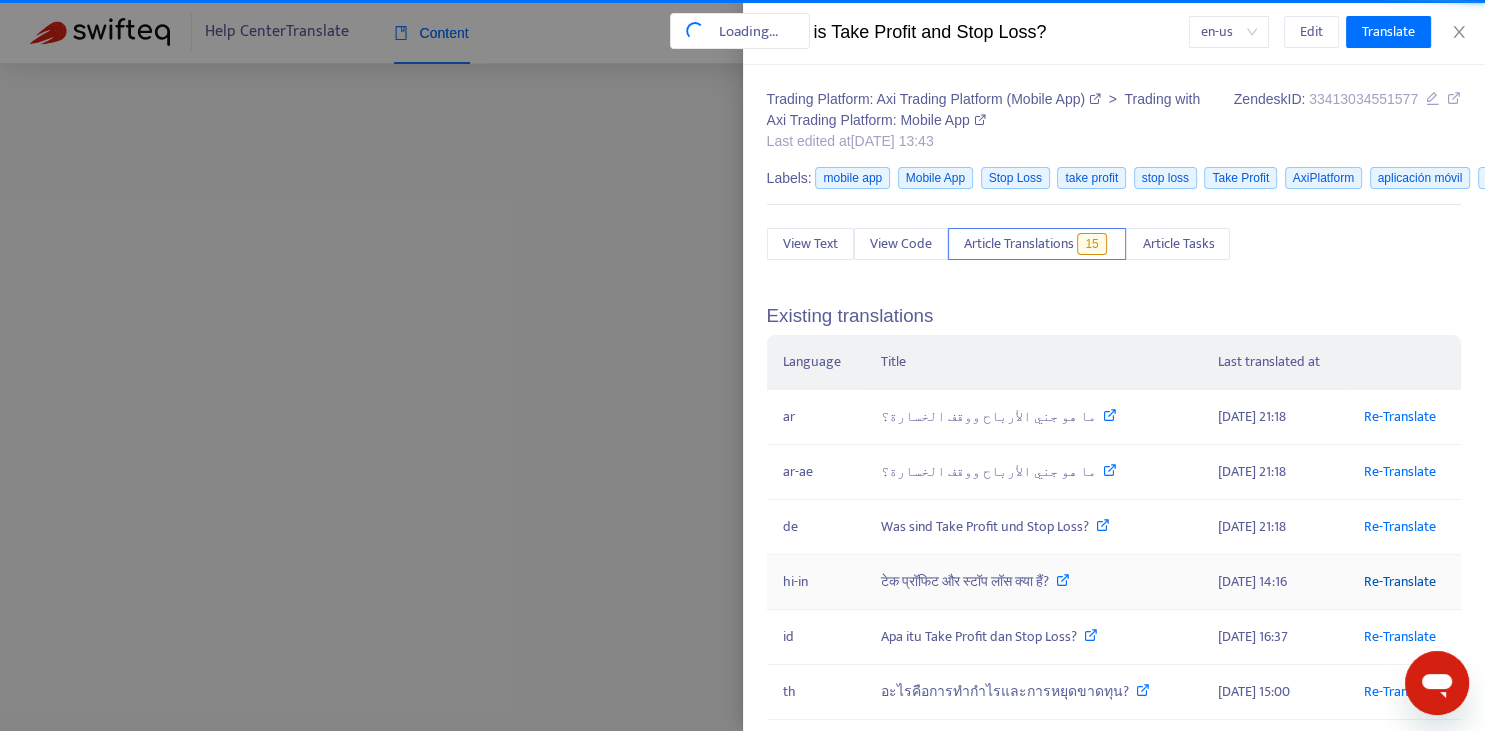 scroll, scrollTop: 0, scrollLeft: 17, axis: horizontal 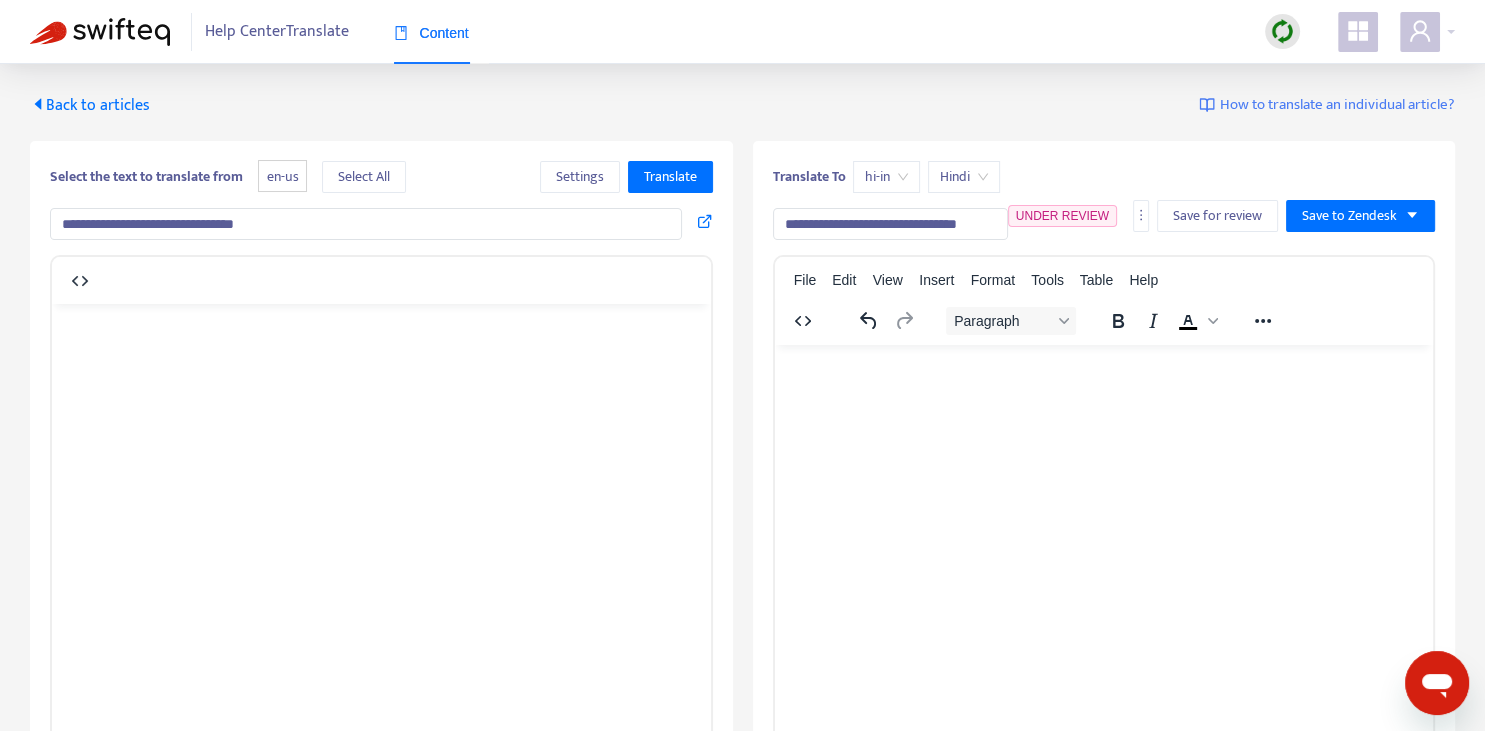 type on "**********" 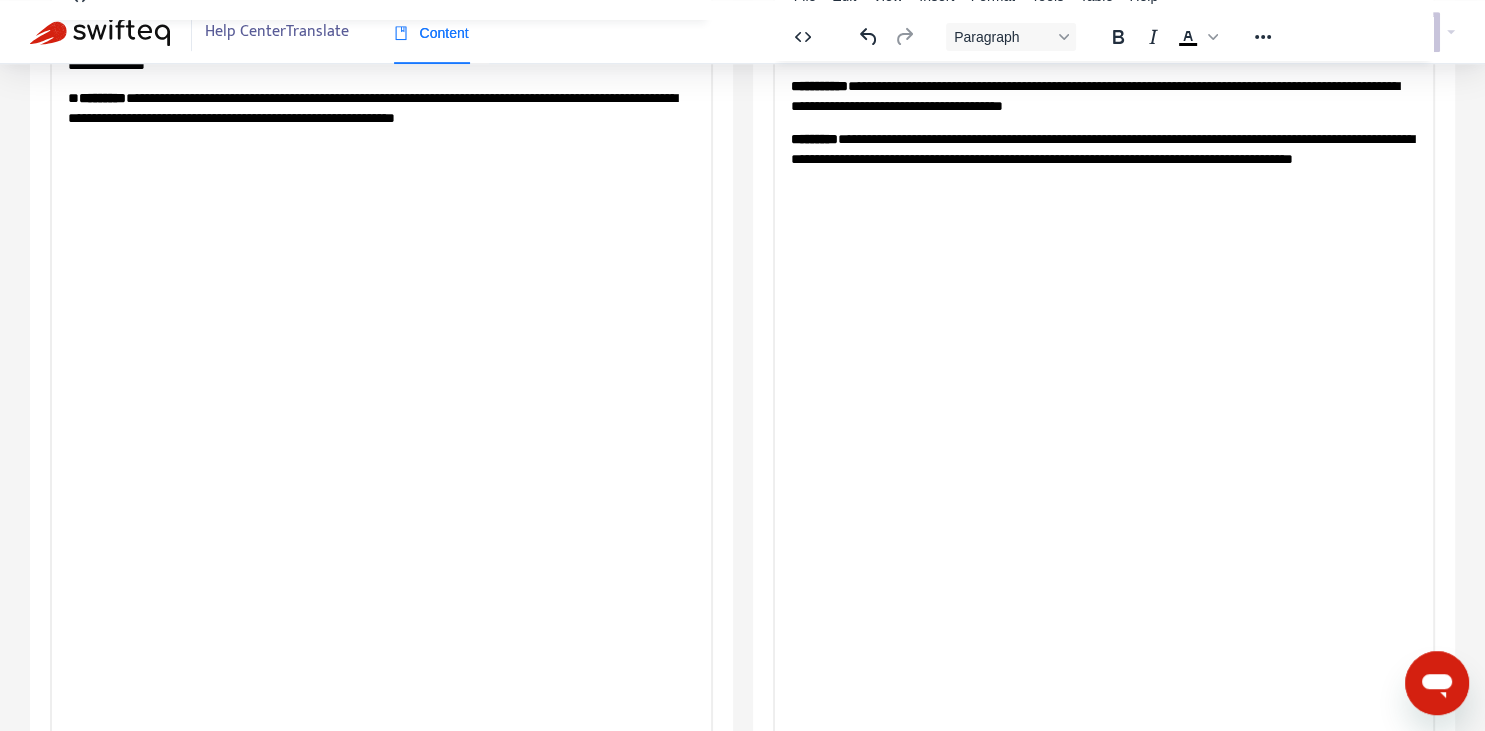 scroll, scrollTop: 343, scrollLeft: 0, axis: vertical 